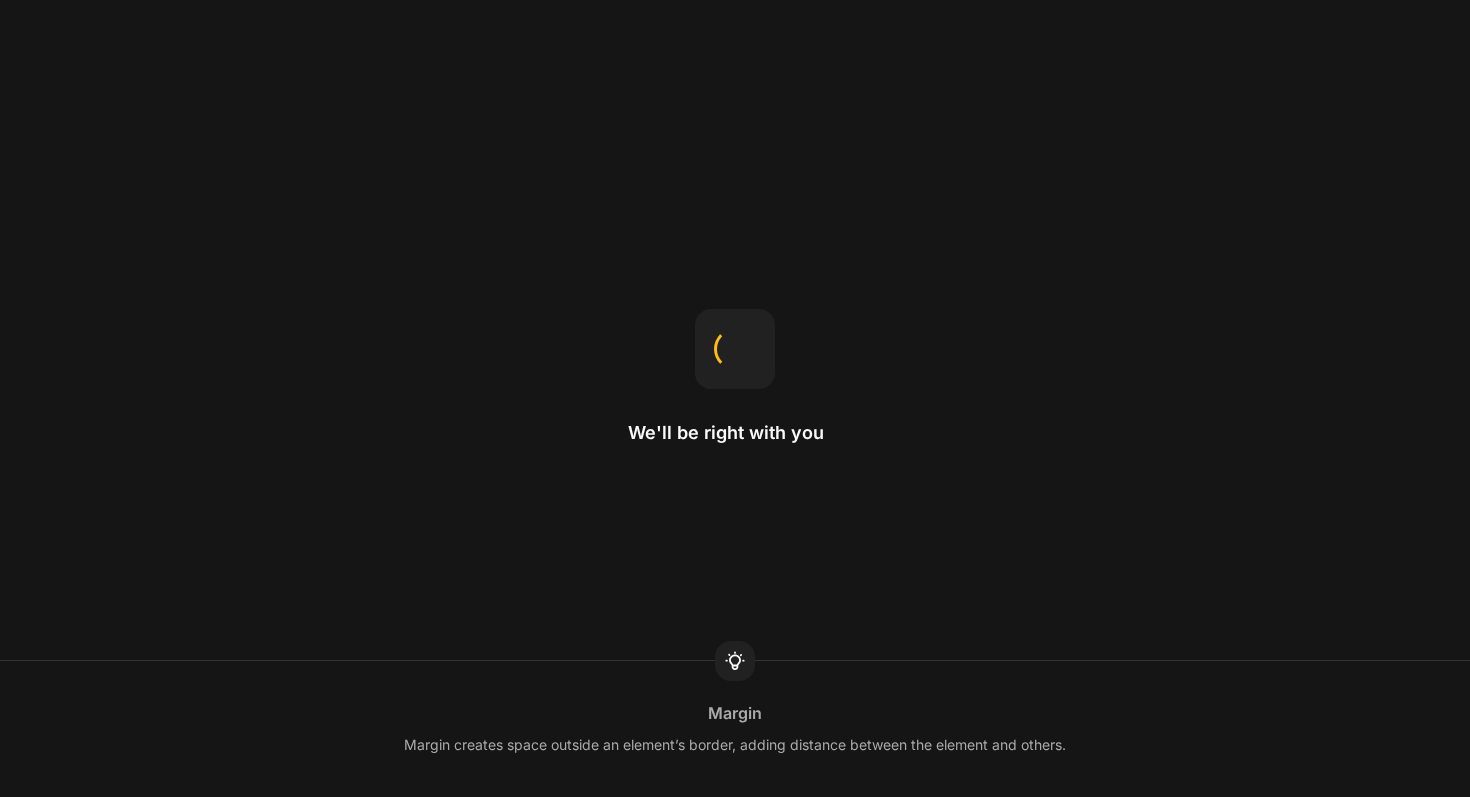 scroll, scrollTop: 0, scrollLeft: 0, axis: both 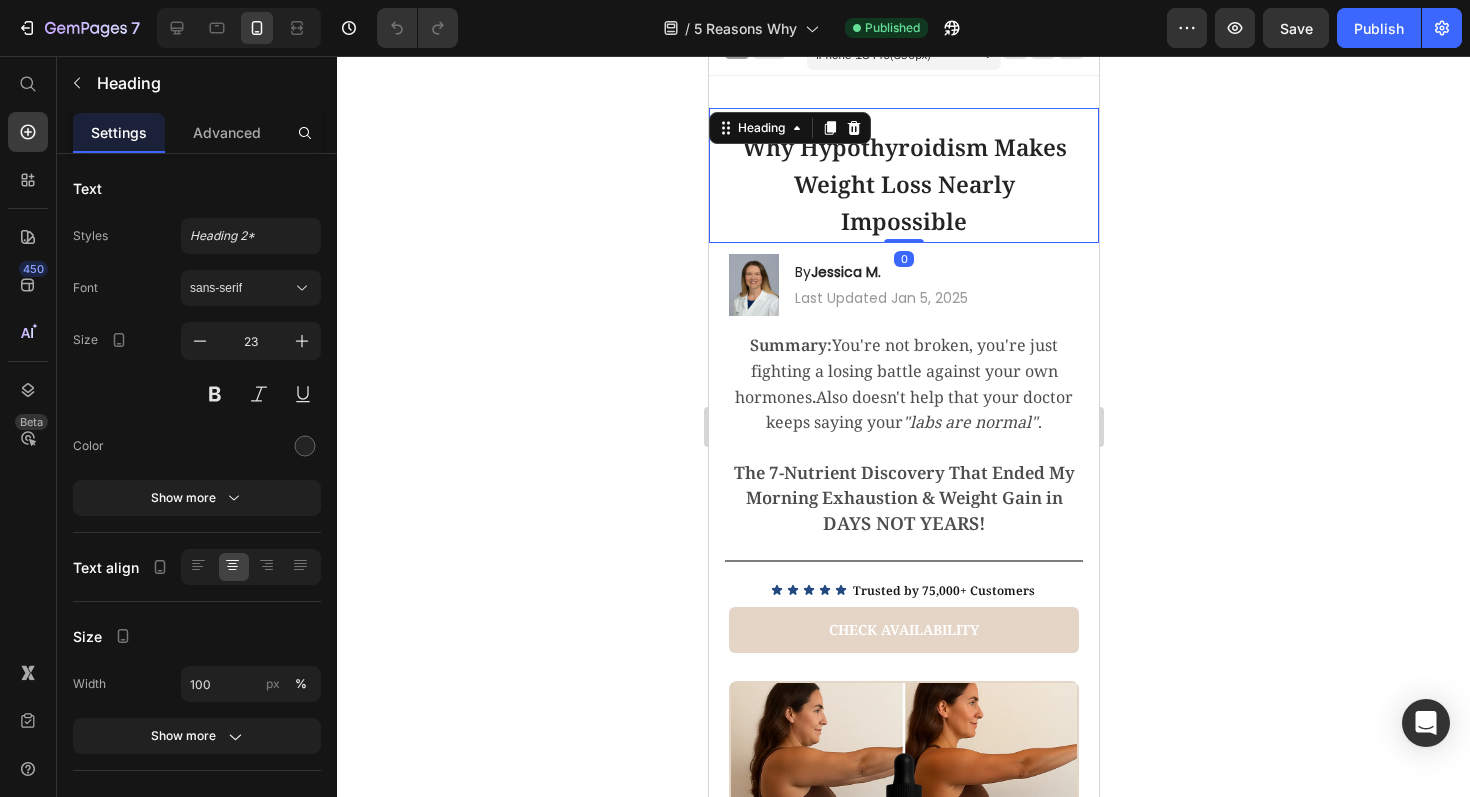 click on "Why Hypothyroidism Makes Weight Loss Nearly Impossible" at bounding box center [903, 184] 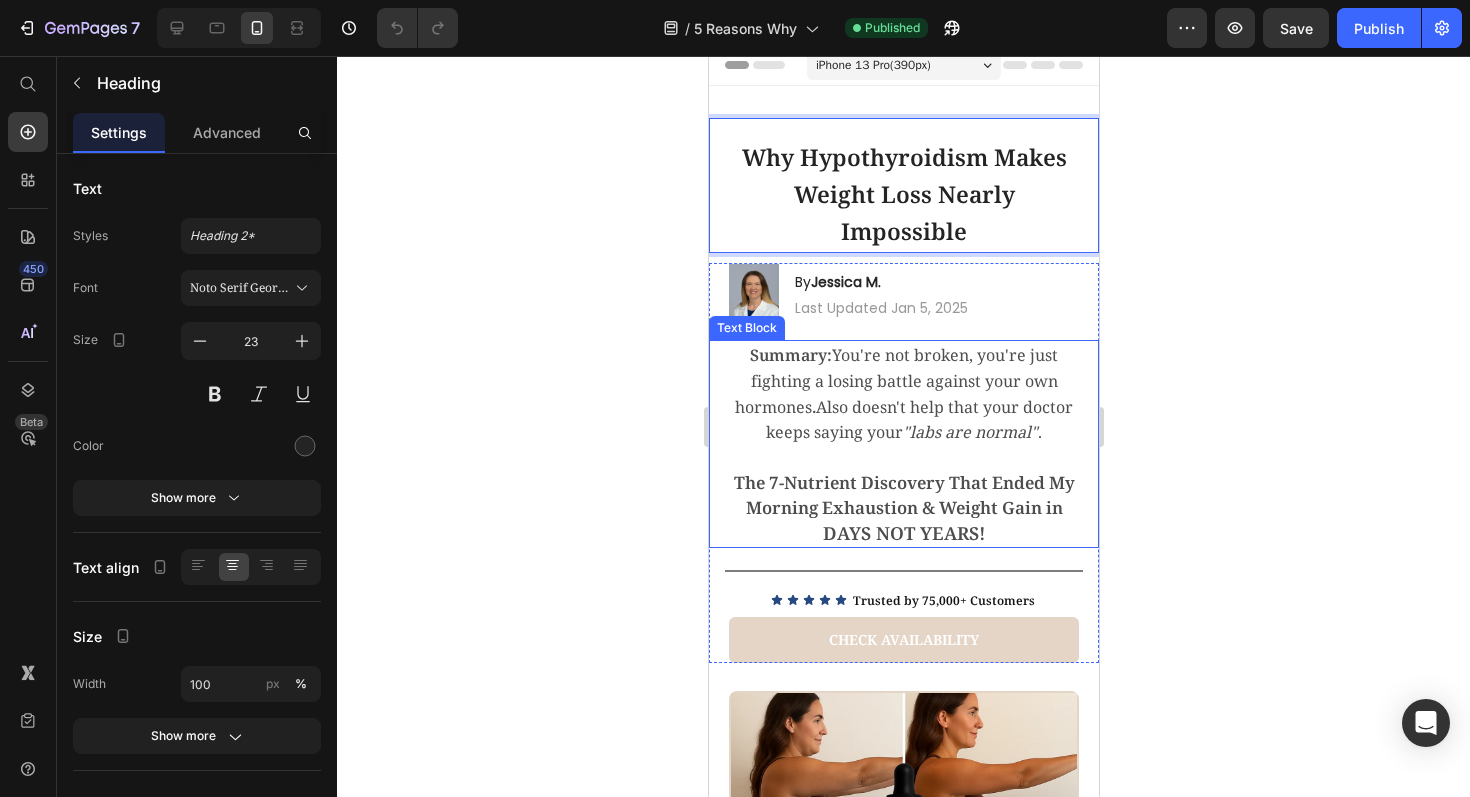 scroll, scrollTop: 25, scrollLeft: 0, axis: vertical 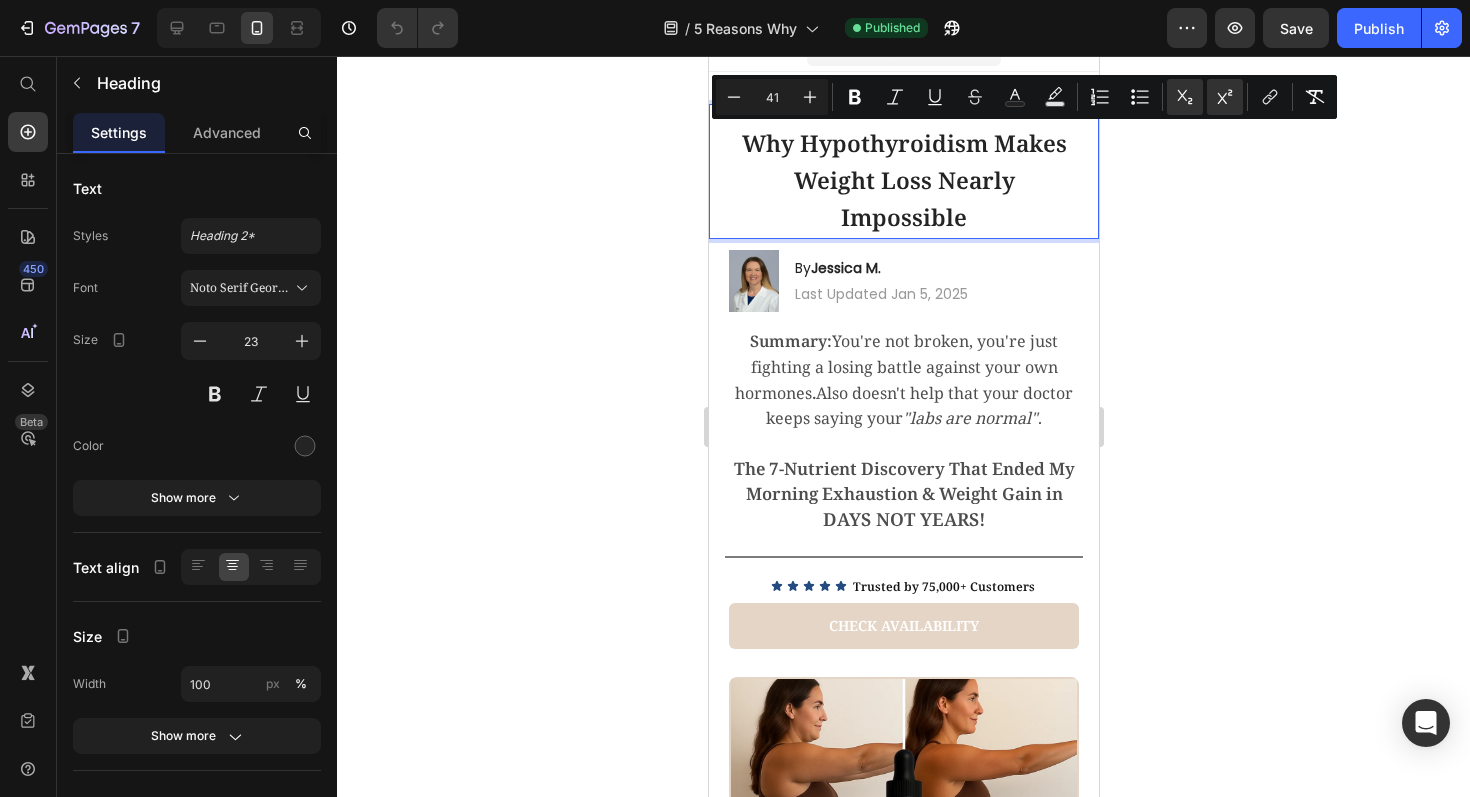 drag, startPoint x: 968, startPoint y: 217, endPoint x: 732, endPoint y: 139, distance: 248.55583 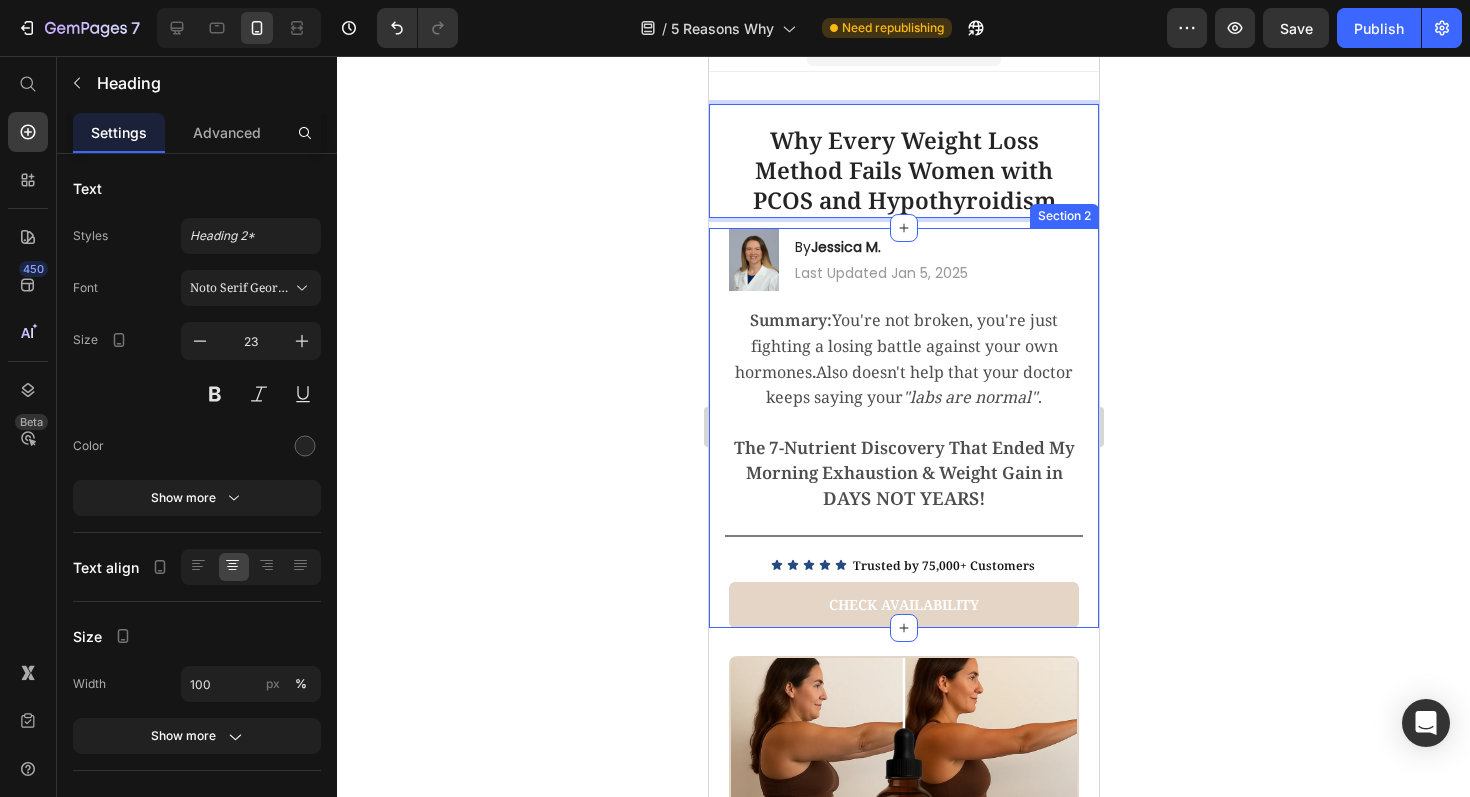 click on "Summary:  You're not broken, you're just fighting a losing battle against your own hormones .  Also doesn't help that your doctor keeps saying your  "labs are normal" ." at bounding box center (903, 358) 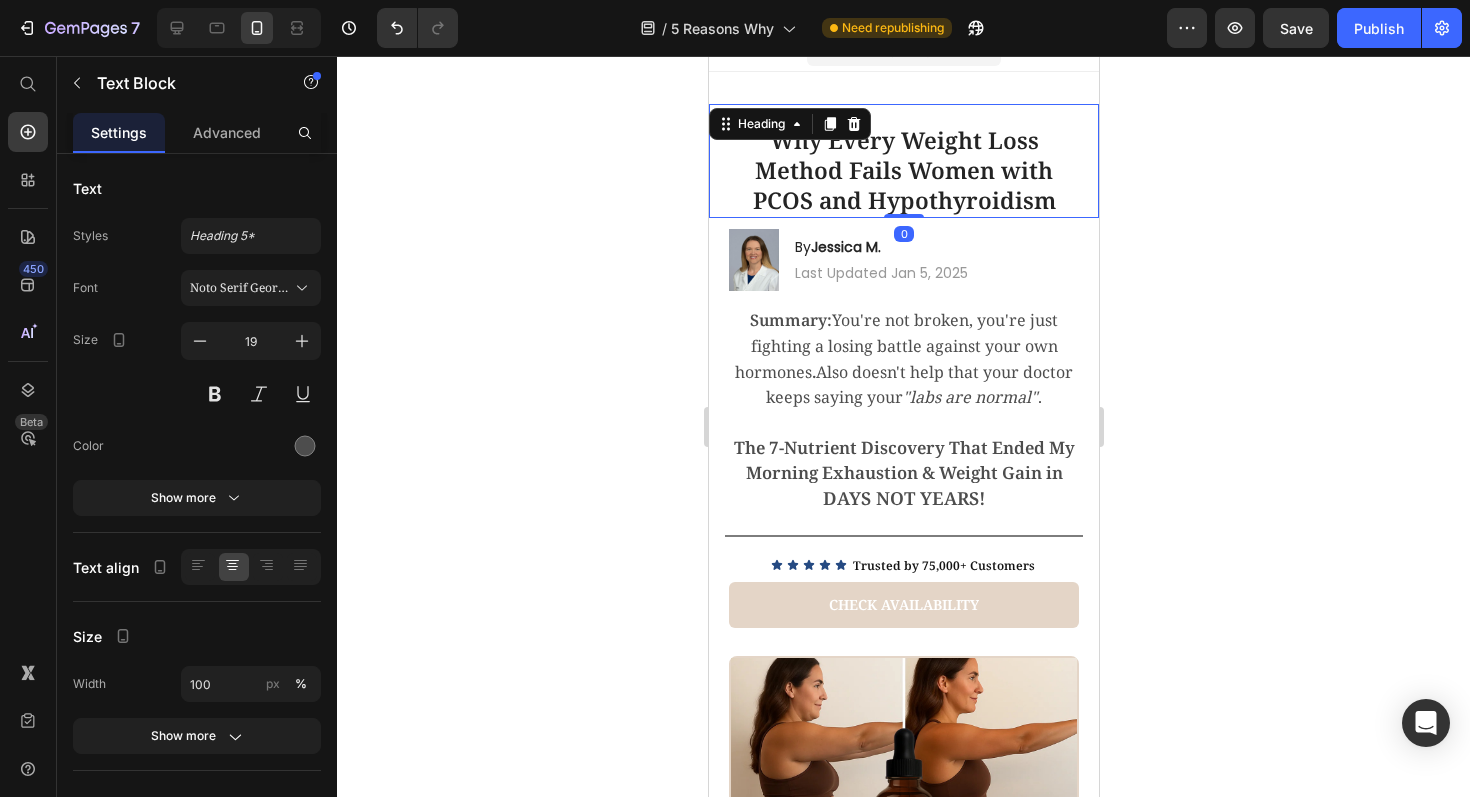 click on "Why Every Weight Loss Method Fails Women with PCOS and Hypothyroidism" at bounding box center (903, 171) 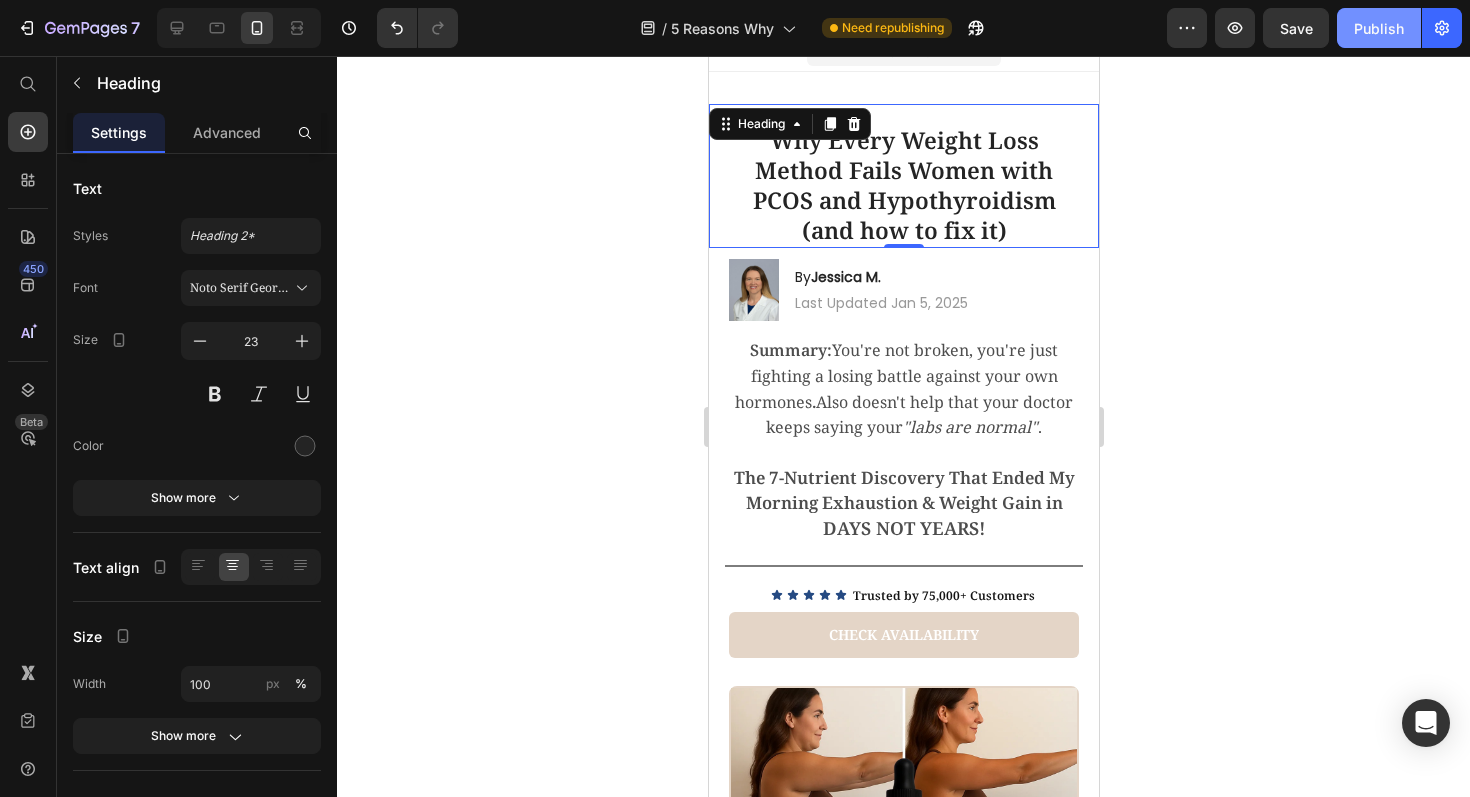 click on "Publish" at bounding box center (1379, 28) 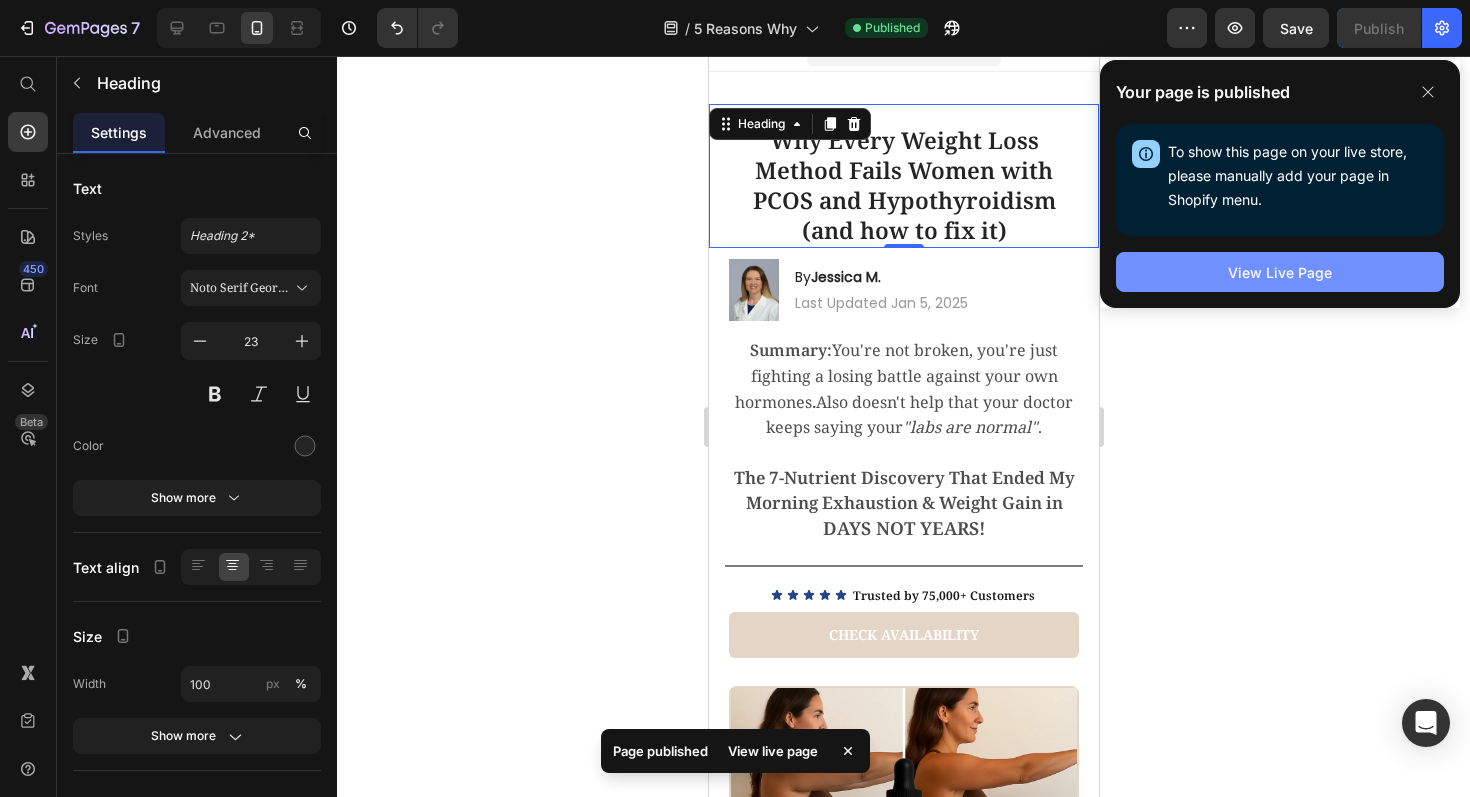 click on "View Live Page" at bounding box center (1280, 272) 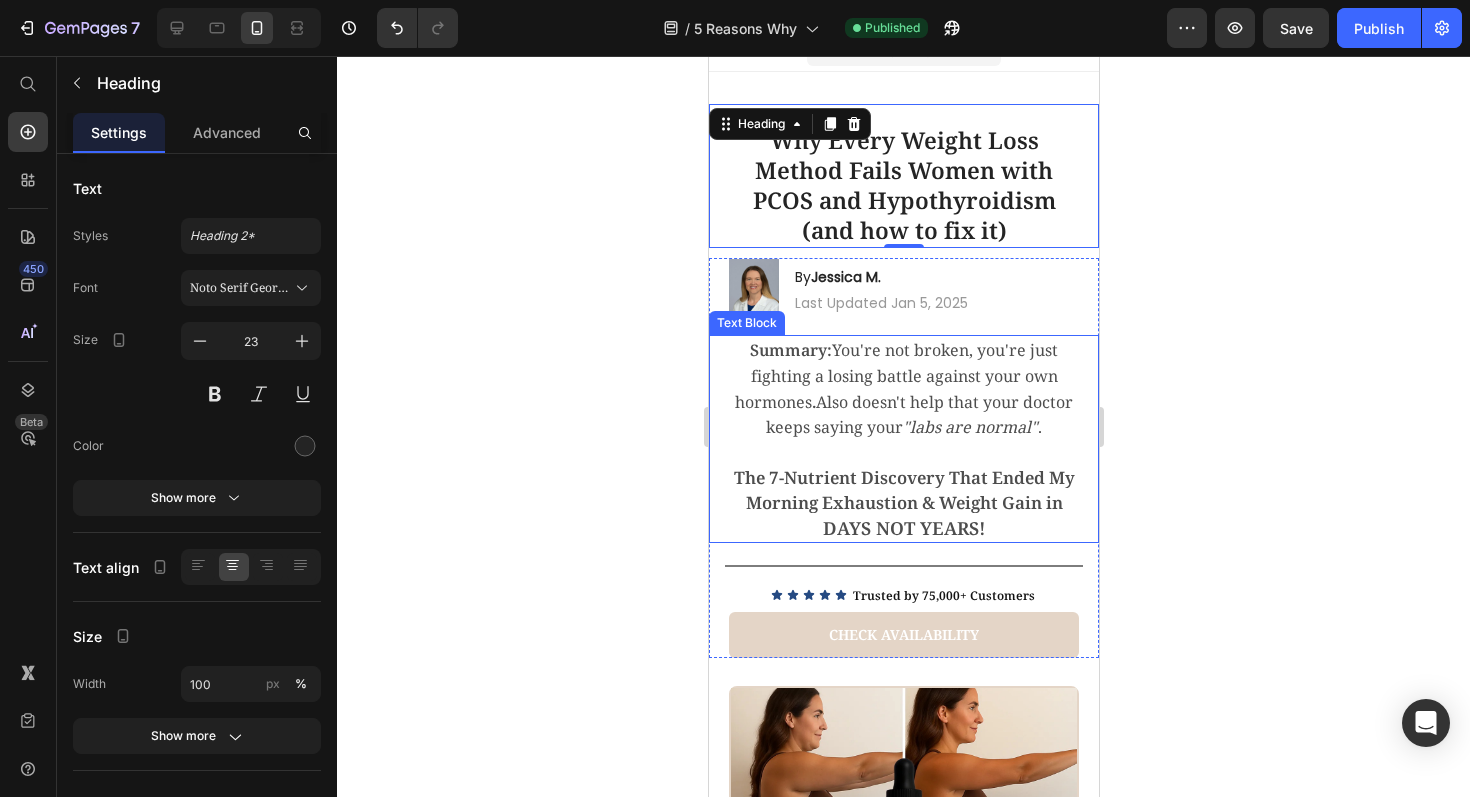 click on "Summary:  You're not broken, you're just fighting a losing battle against your own hormones .  Also doesn't help that your doctor keeps saying your  "labs are normal" ." at bounding box center (903, 388) 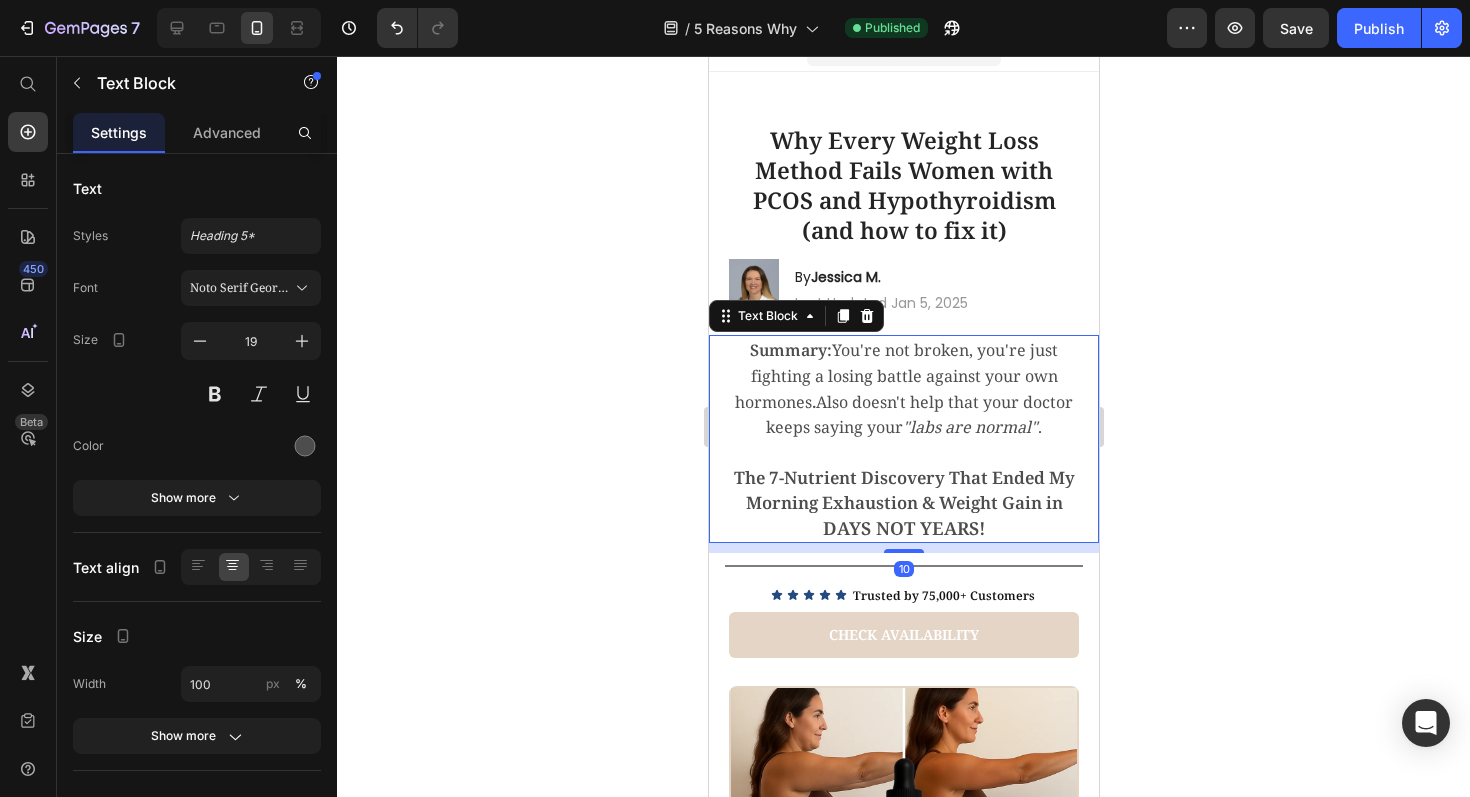 click on "Summary:  You're not broken, you're just fighting a losing battle against your own hormones .  Also doesn't help that your doctor keeps saying your  "labs are normal" ." at bounding box center (903, 388) 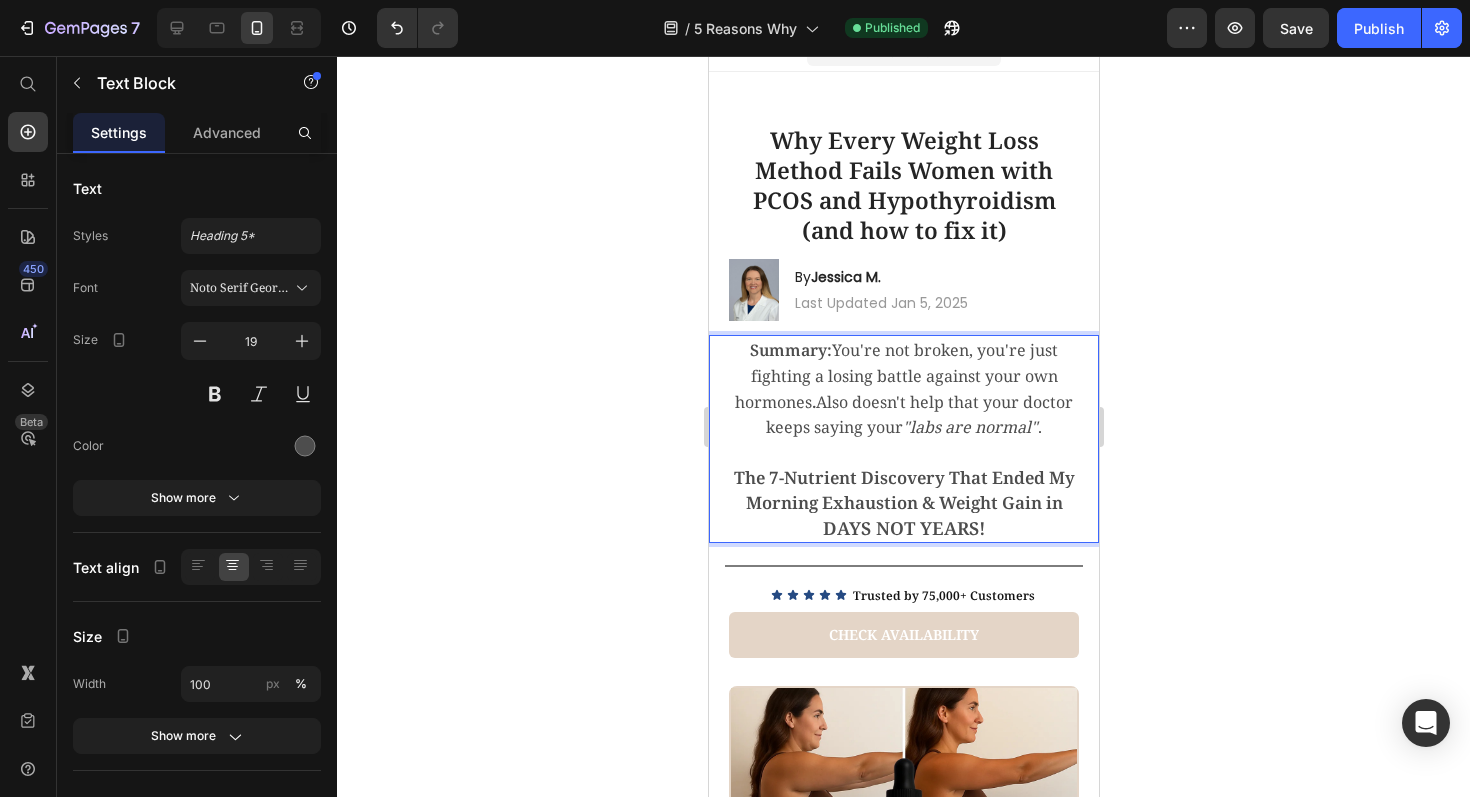 click on "Summary:  You're not broken, you're just fighting a losing battle against your own hormones .  Also doesn't help that your doctor keeps saying your  "labs are normal" ." at bounding box center (903, 388) 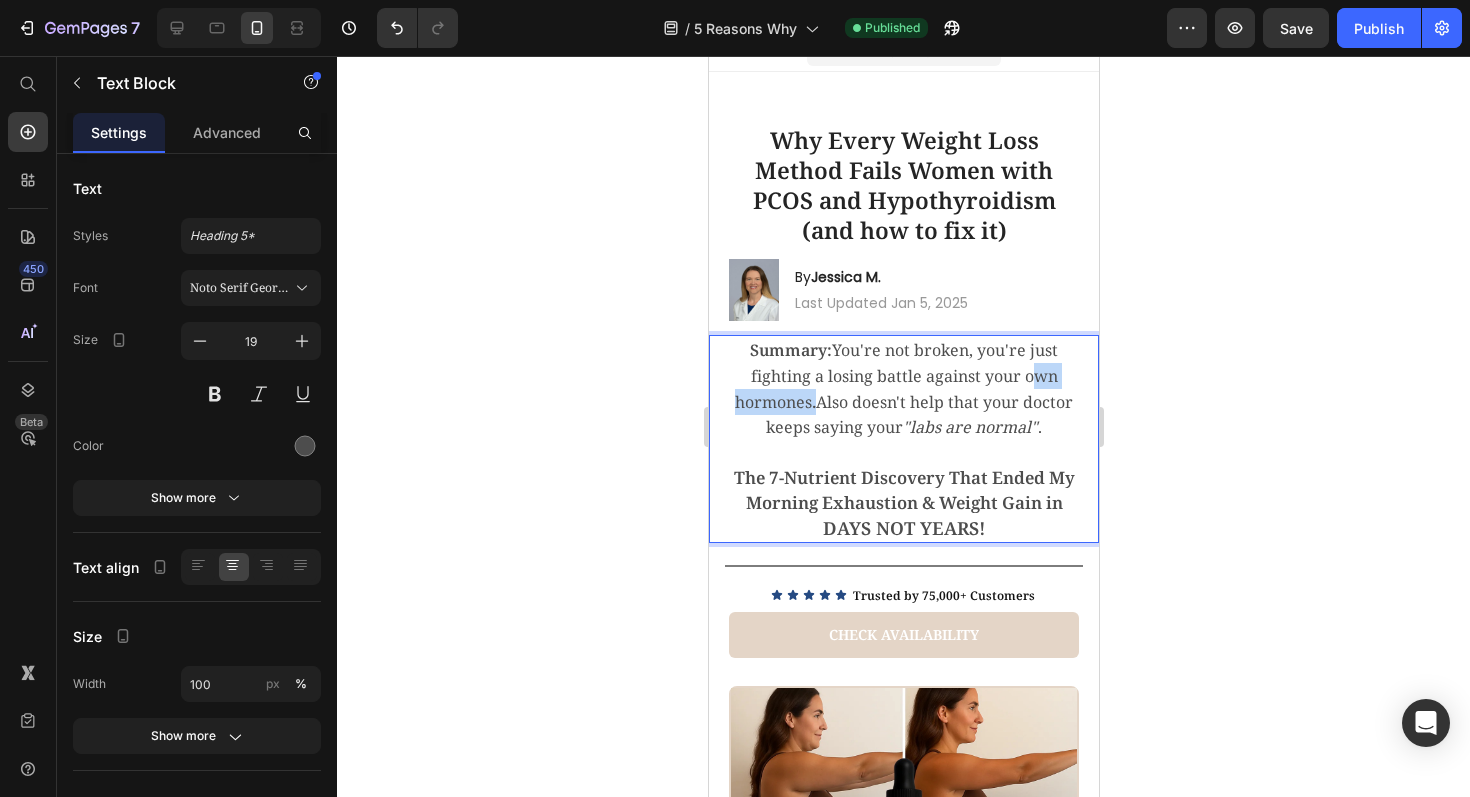 drag, startPoint x: 1017, startPoint y: 375, endPoint x: 797, endPoint y: 405, distance: 222.03603 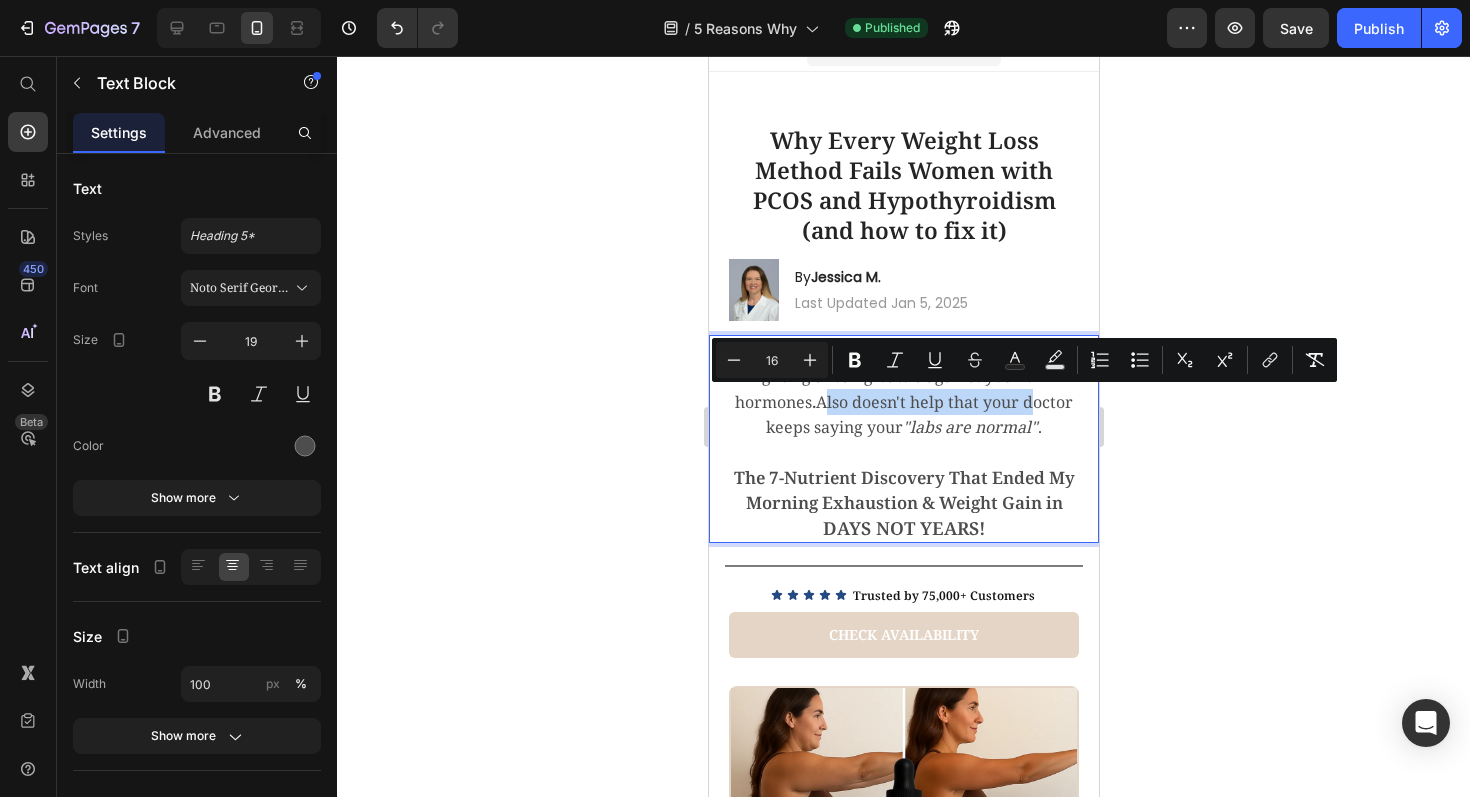 drag, startPoint x: 815, startPoint y: 401, endPoint x: 1015, endPoint y: 401, distance: 200 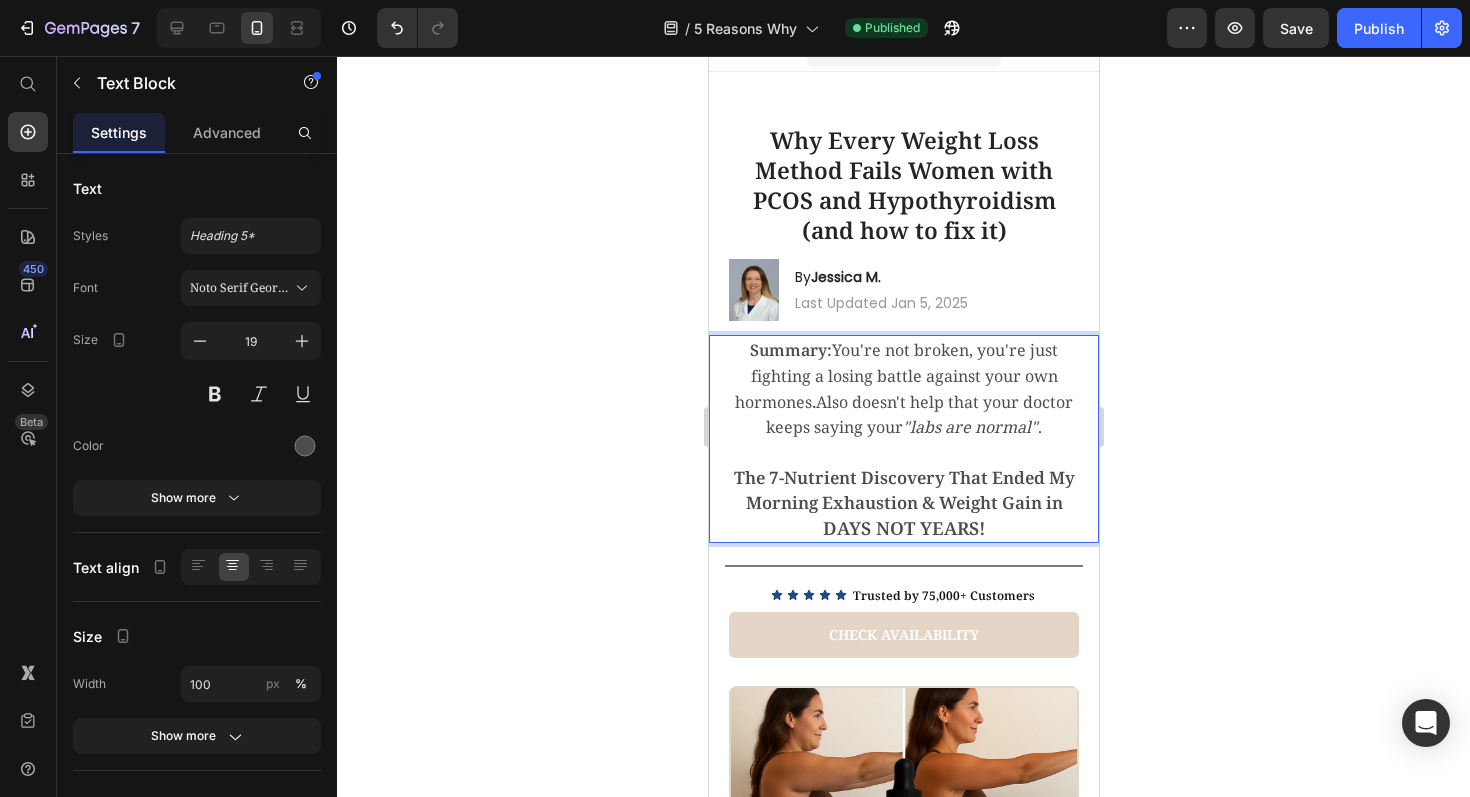 click on "Summary:  You're not broken, you're just fighting a losing battle against your own hormones .  Also doesn't help that your doctor keeps saying your  "labs are normal" ." at bounding box center (903, 388) 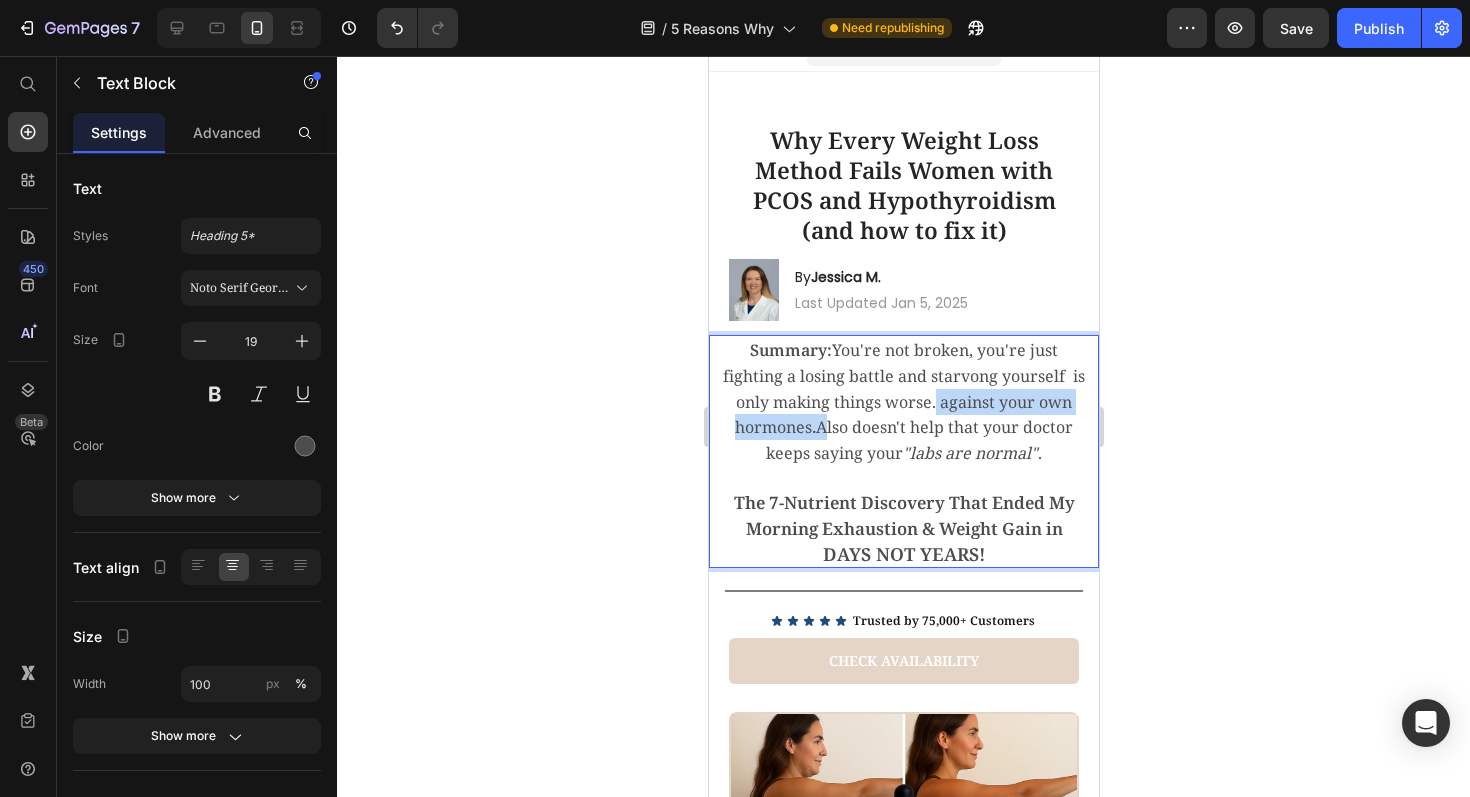 drag, startPoint x: 983, startPoint y: 418, endPoint x: 855, endPoint y: 435, distance: 129.12398 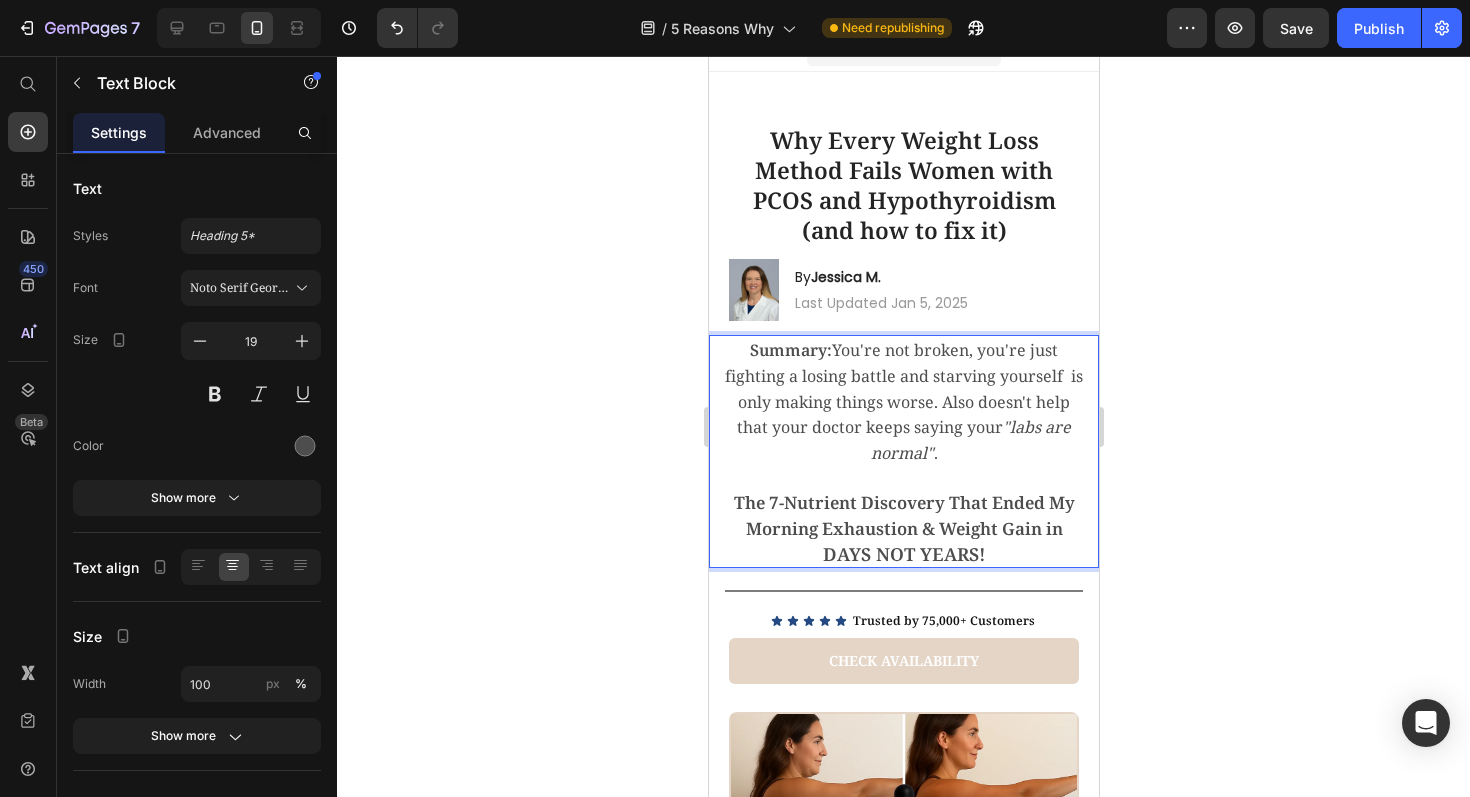 click on ""labs are normal"" at bounding box center (970, 440) 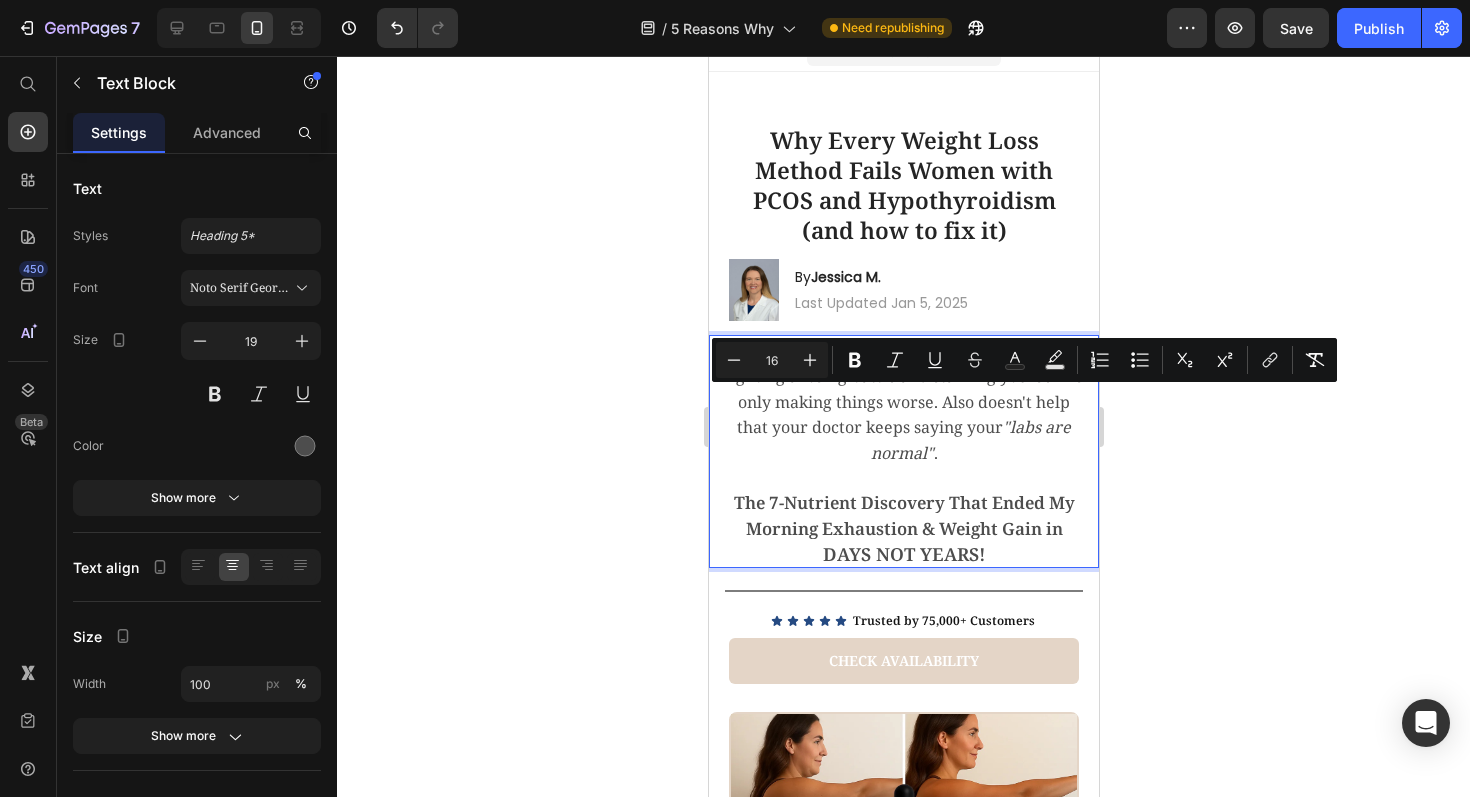 click on "Summary:  You're not broken, you're just fighting a losing battle and starving yourself  is only making things worse. Also doesn't help that your doctor keeps saying your  "labs are normal" ." at bounding box center (903, 401) 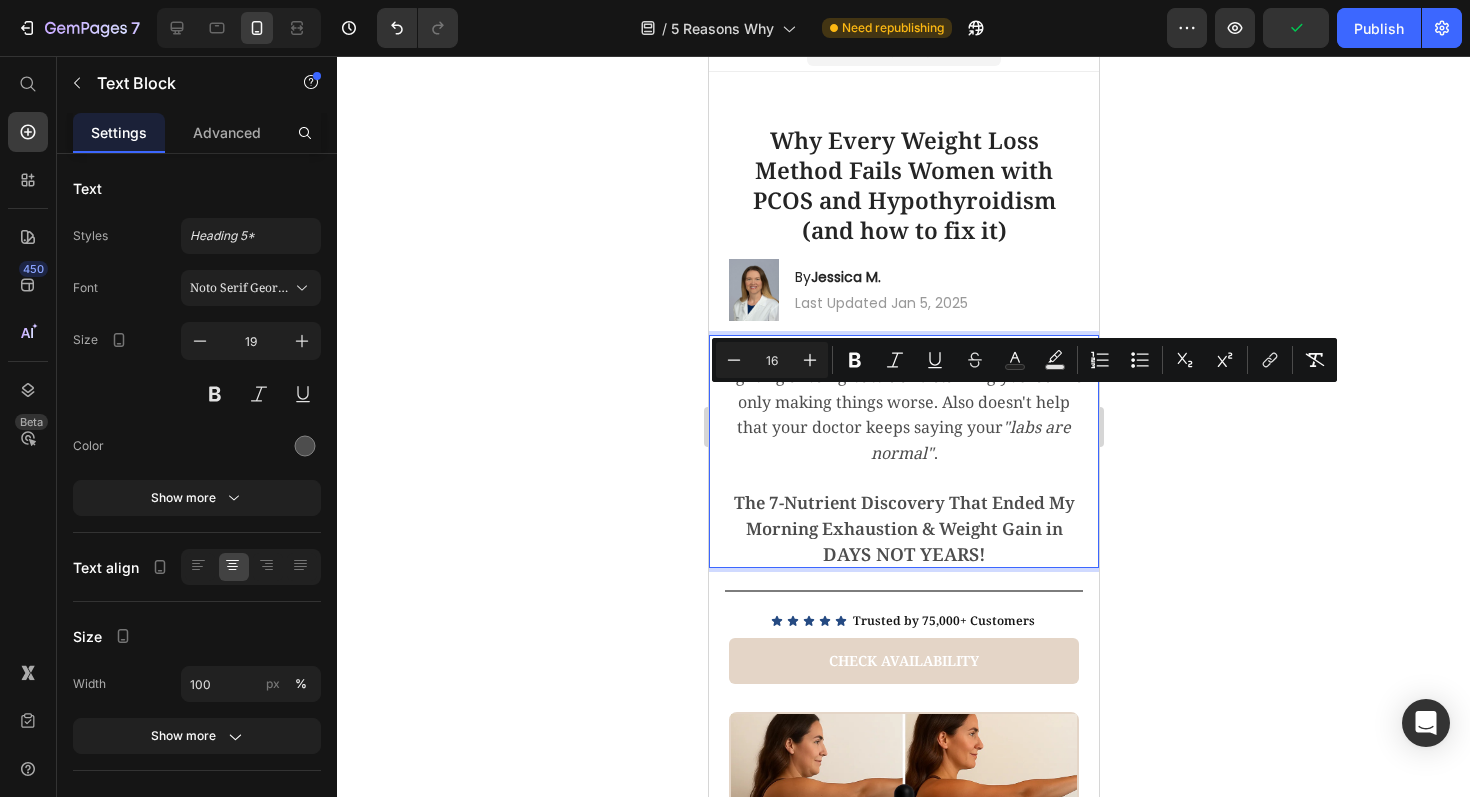 drag, startPoint x: 965, startPoint y: 399, endPoint x: 989, endPoint y: 441, distance: 48.373547 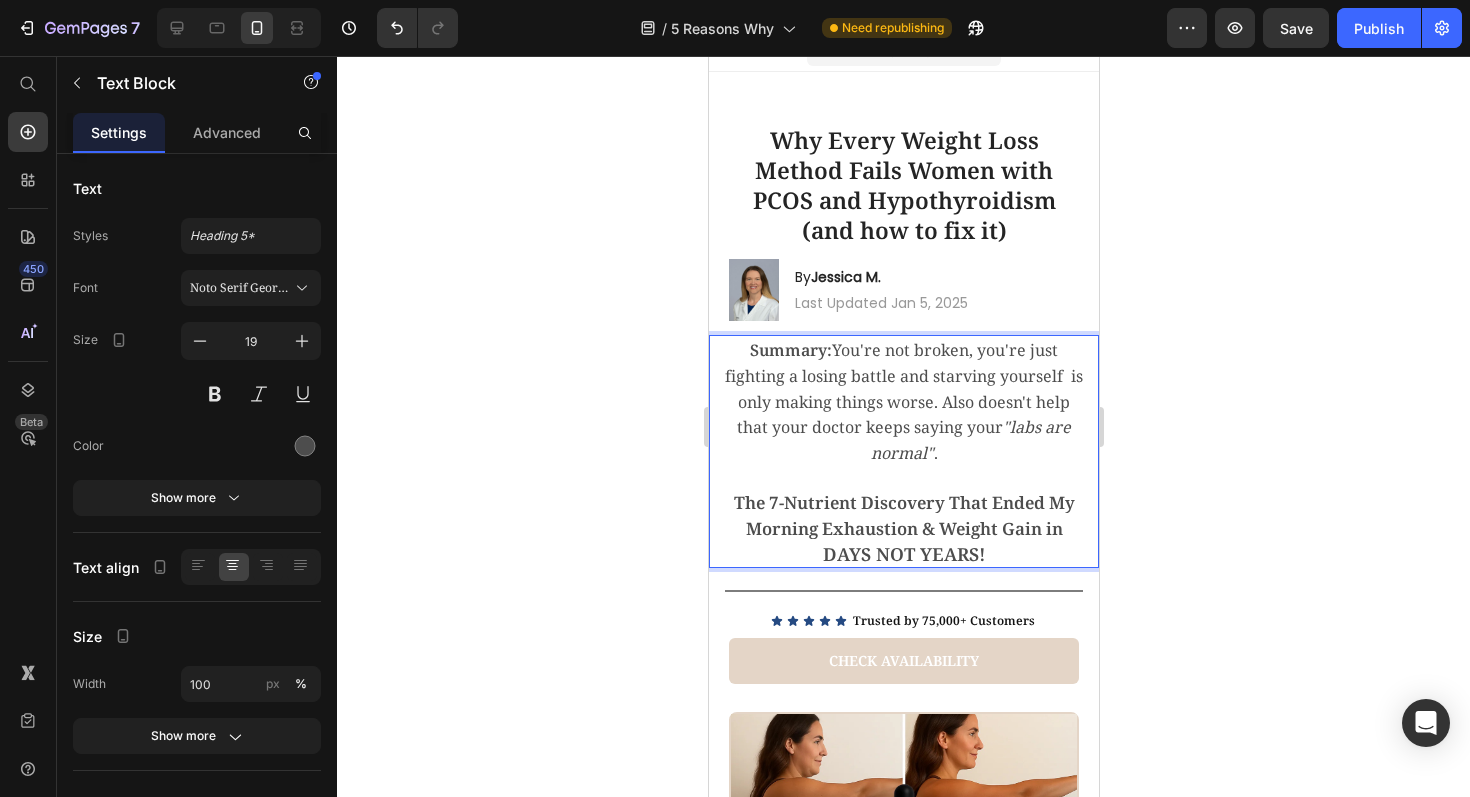 drag, startPoint x: 972, startPoint y: 398, endPoint x: 983, endPoint y: 451, distance: 54.129475 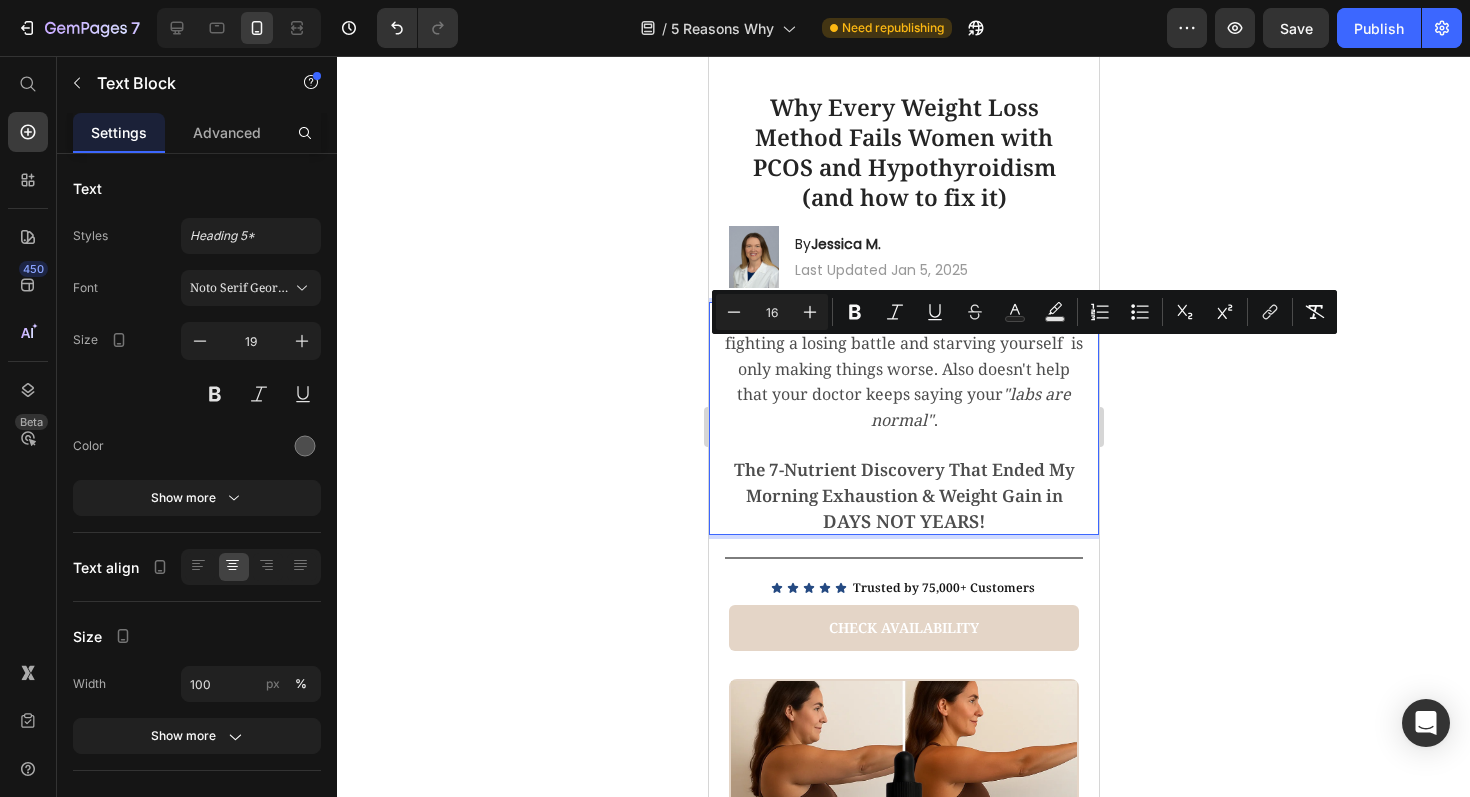 scroll, scrollTop: 76, scrollLeft: 0, axis: vertical 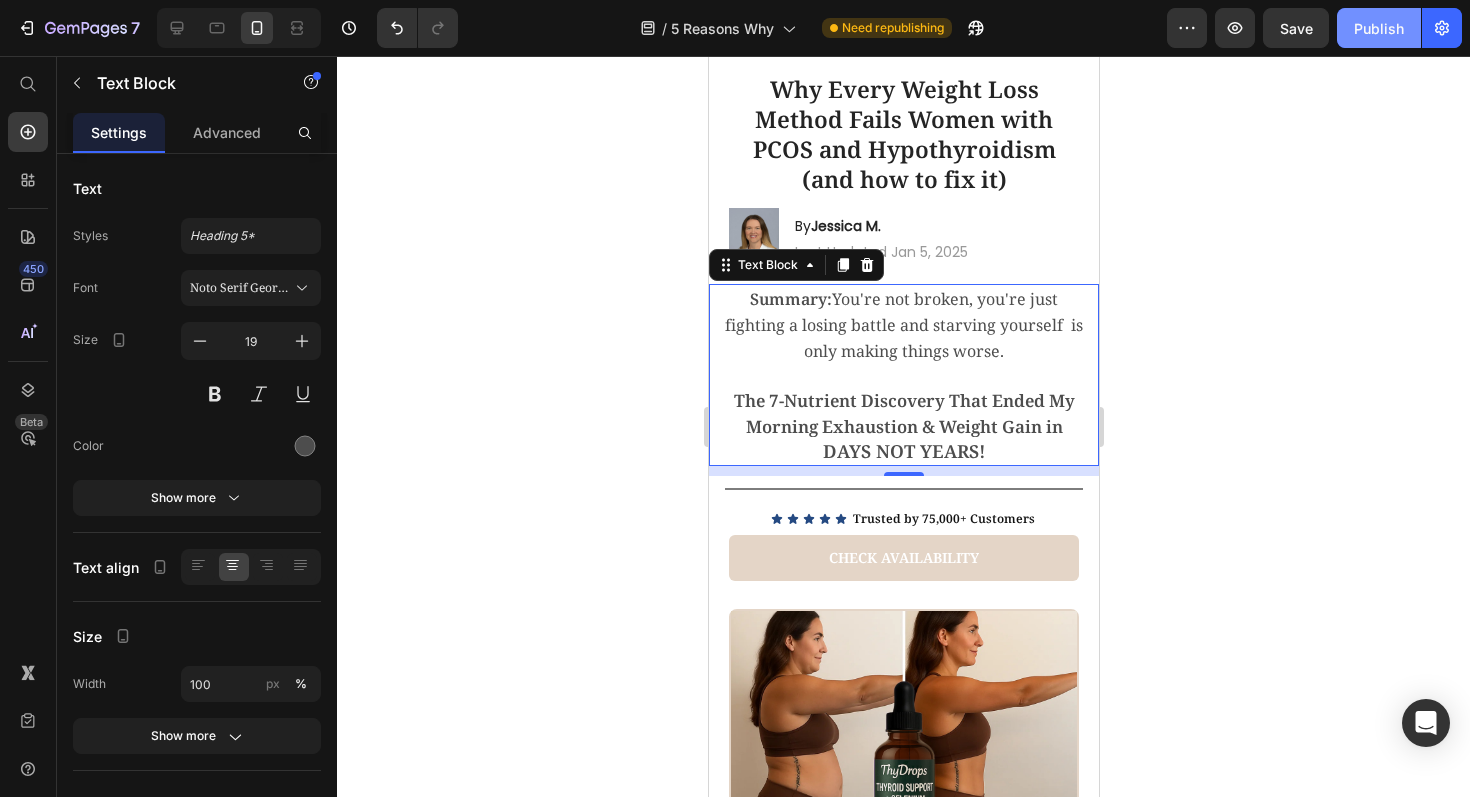 click on "Publish" at bounding box center [1379, 28] 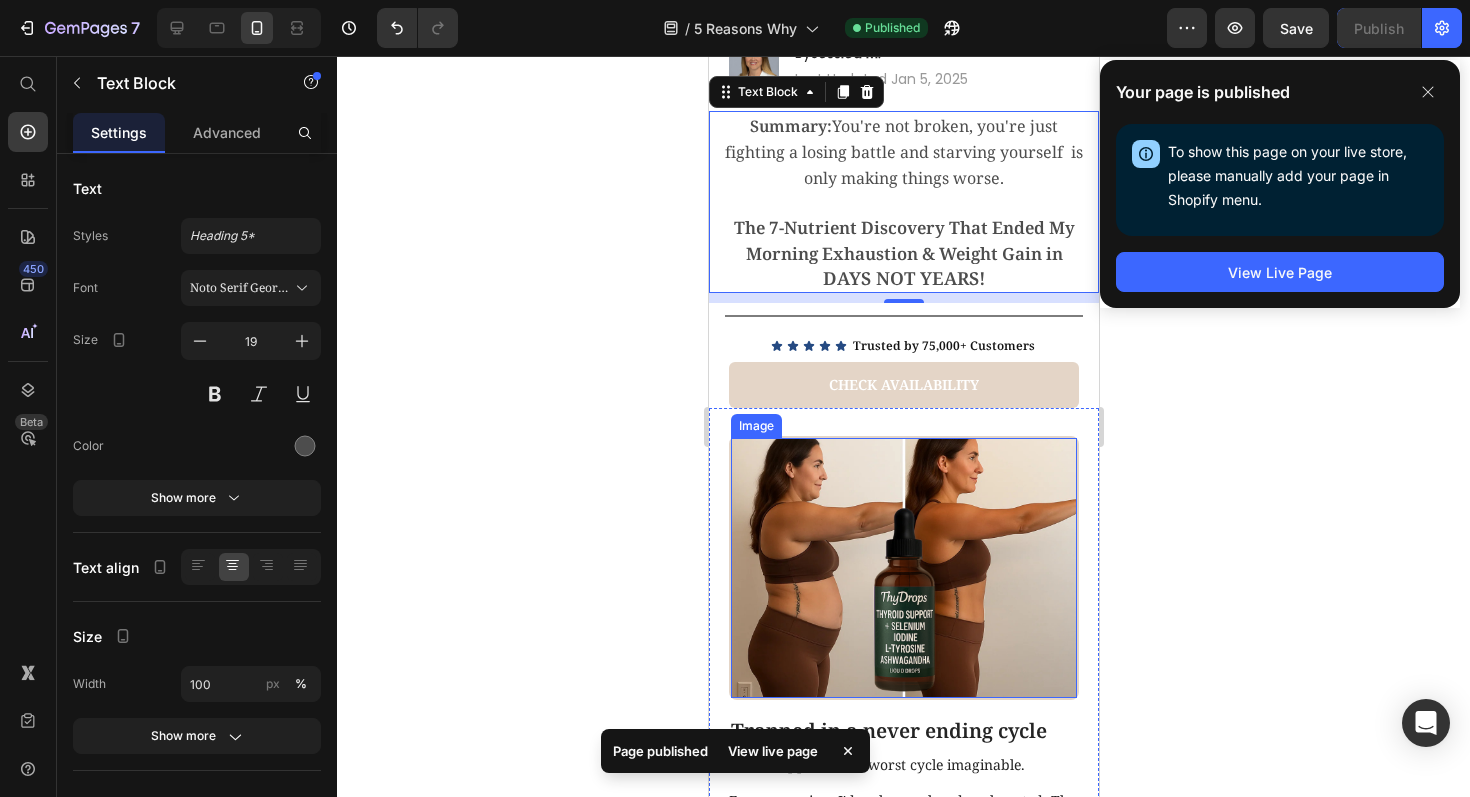 scroll, scrollTop: 250, scrollLeft: 0, axis: vertical 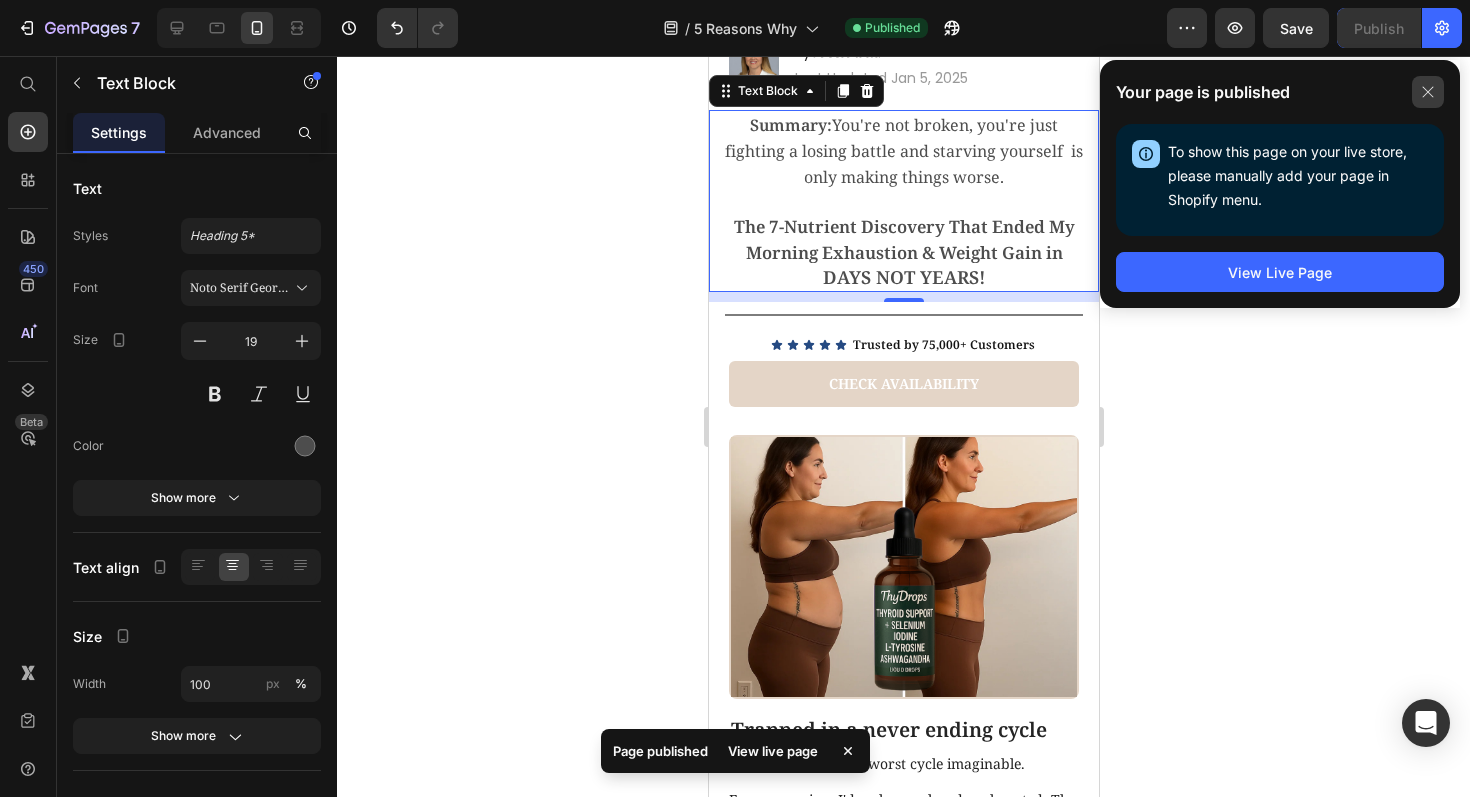 click 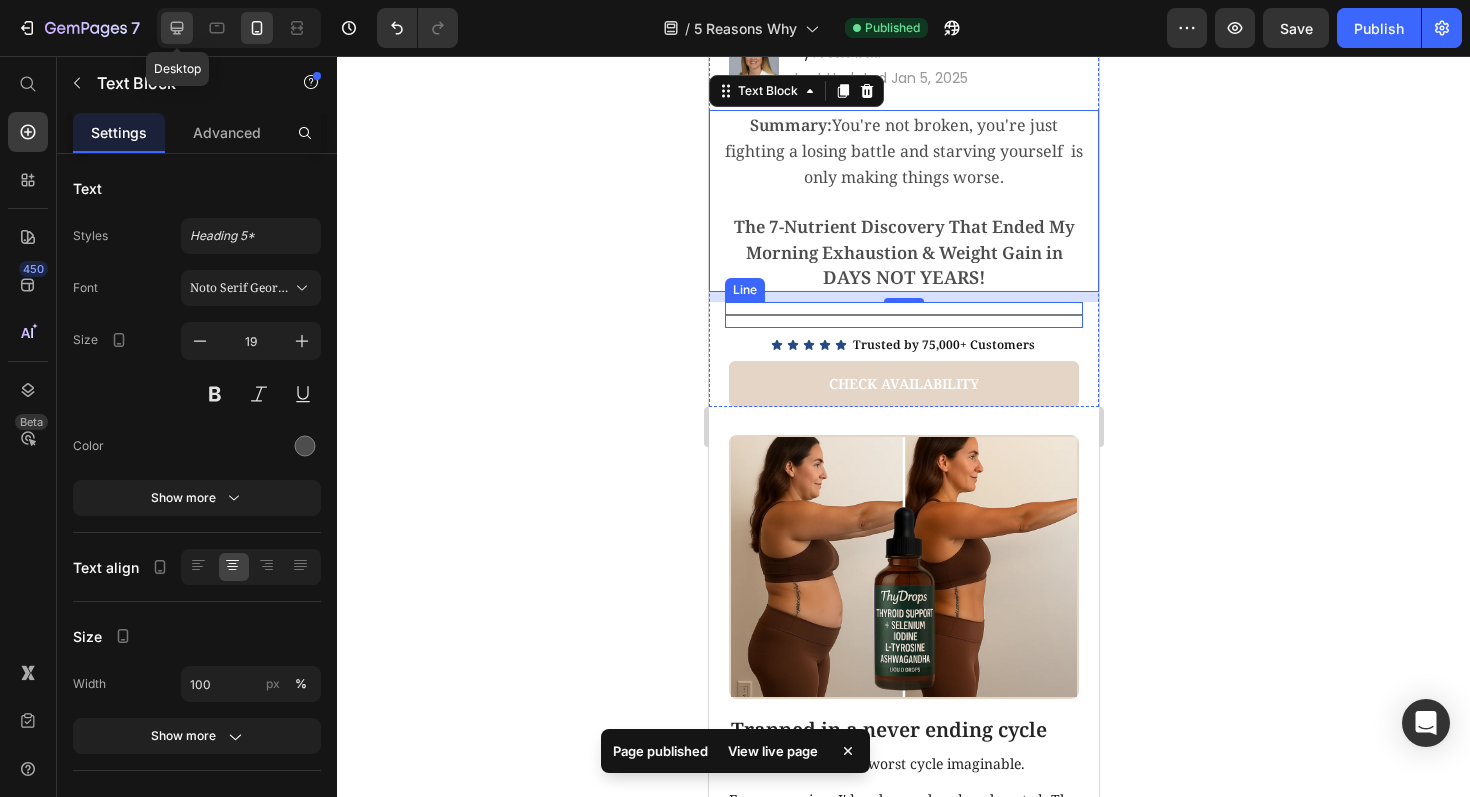 click 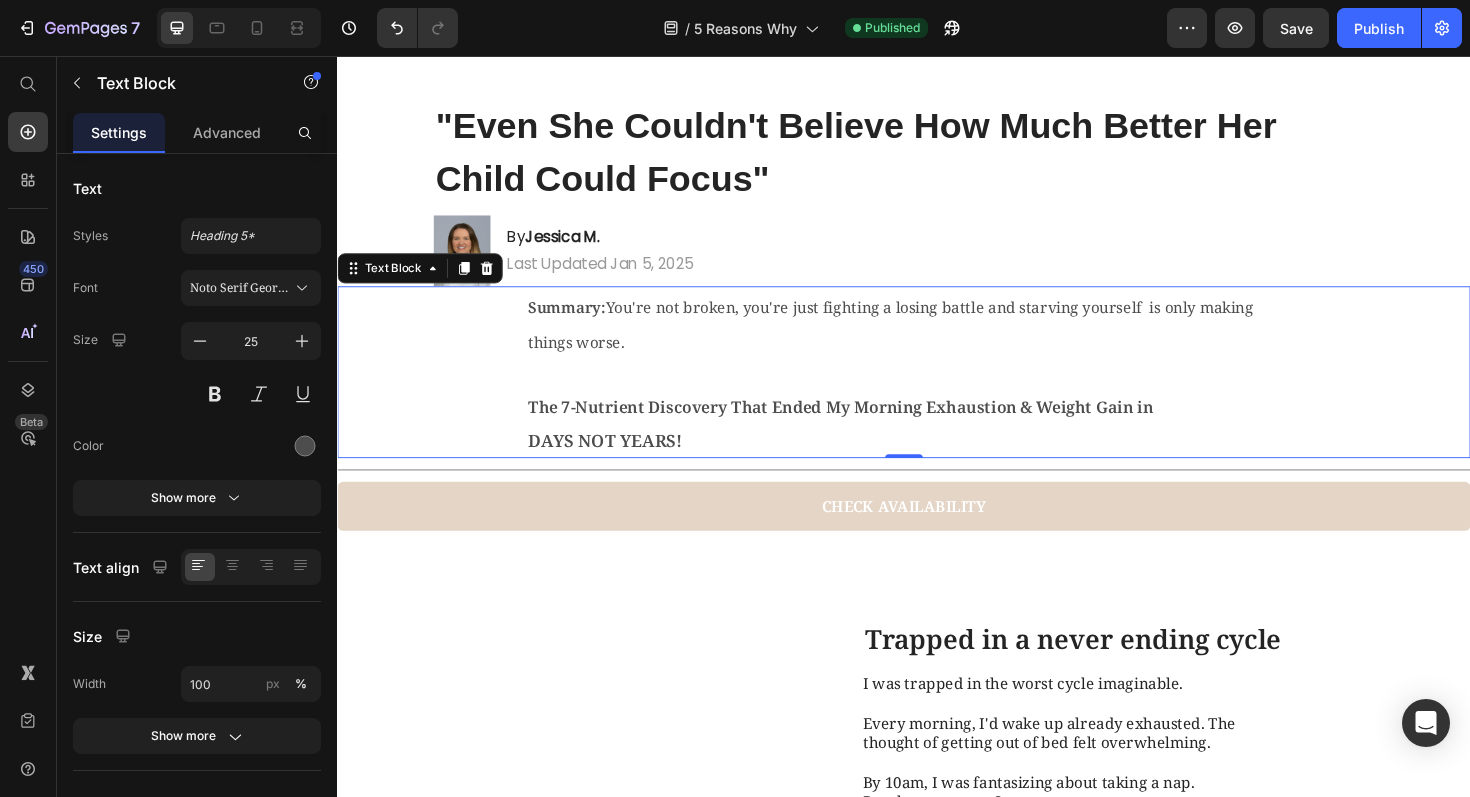 scroll, scrollTop: 42, scrollLeft: 0, axis: vertical 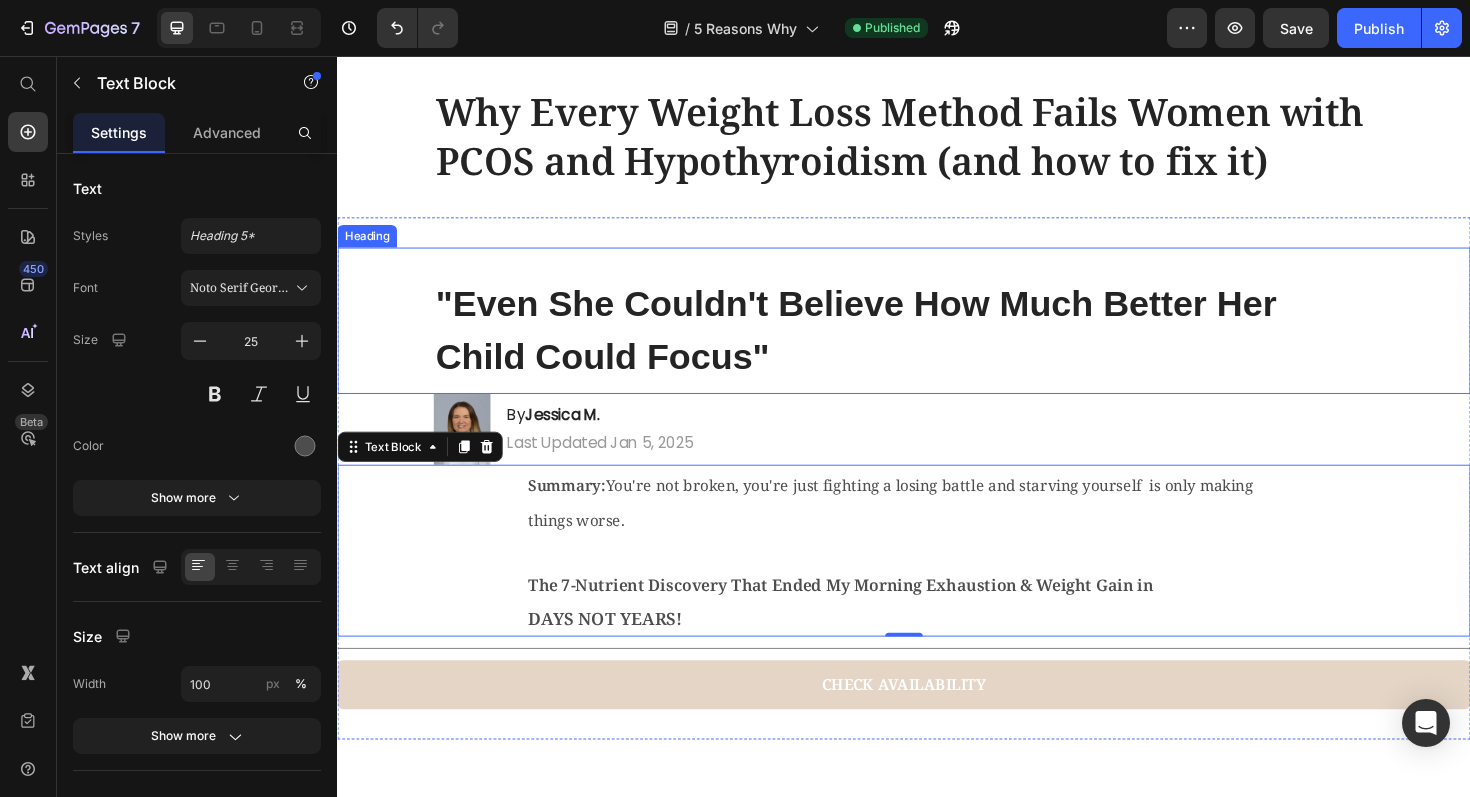 click on ""Even She Couldn't Believe How Much Better Her Child Could Focus"" at bounding box center [886, 347] 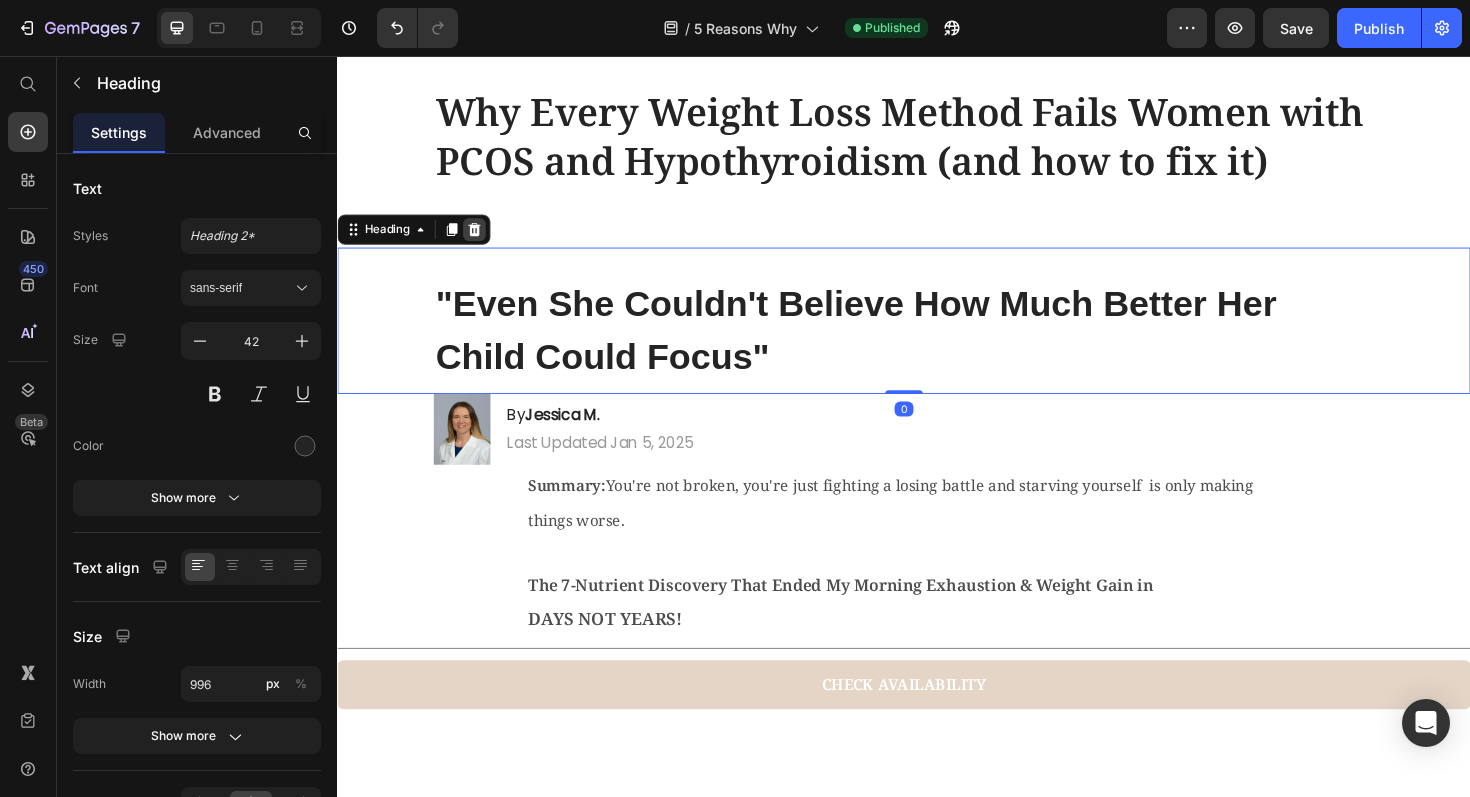 click at bounding box center [482, 240] 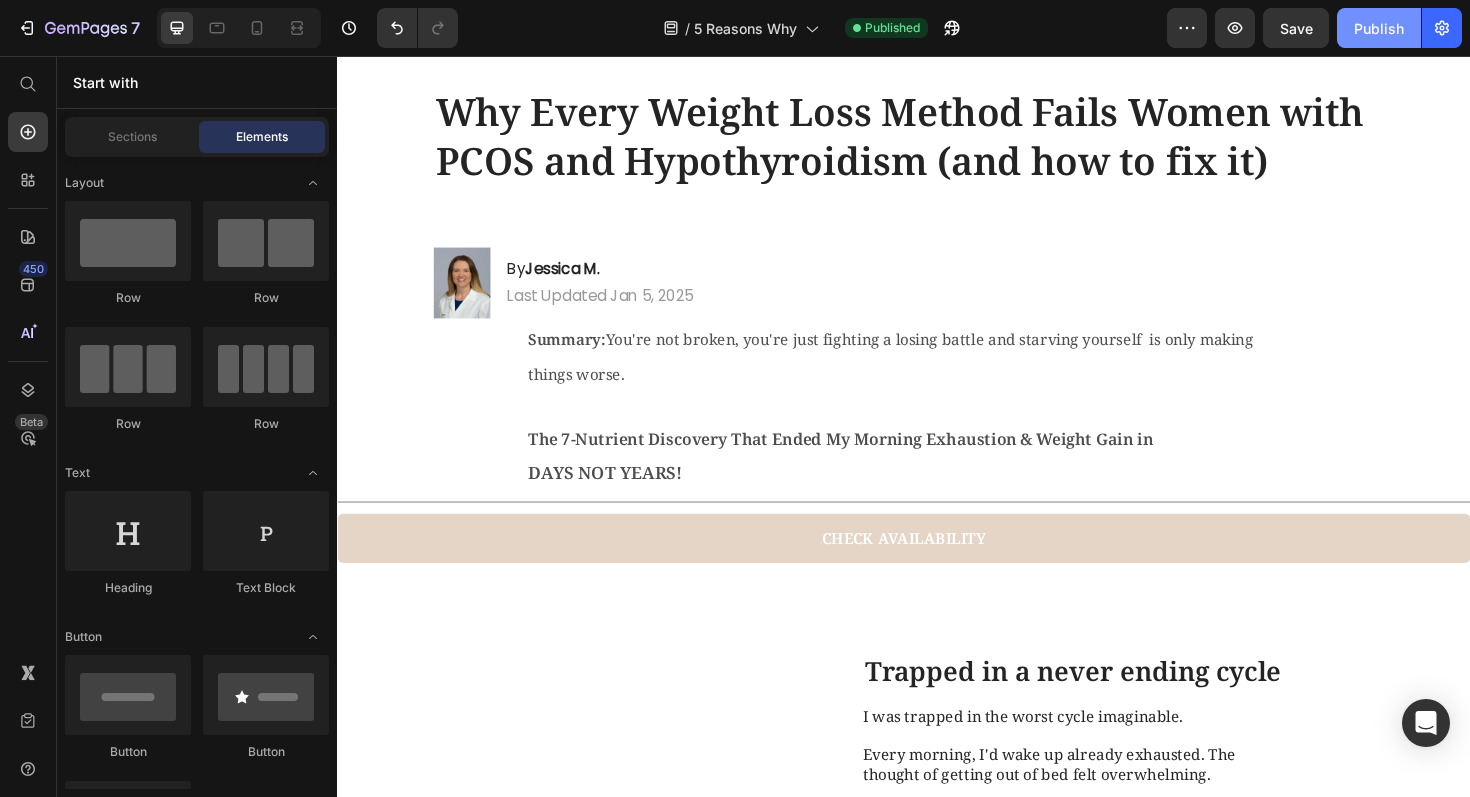 click on "Publish" at bounding box center (1379, 28) 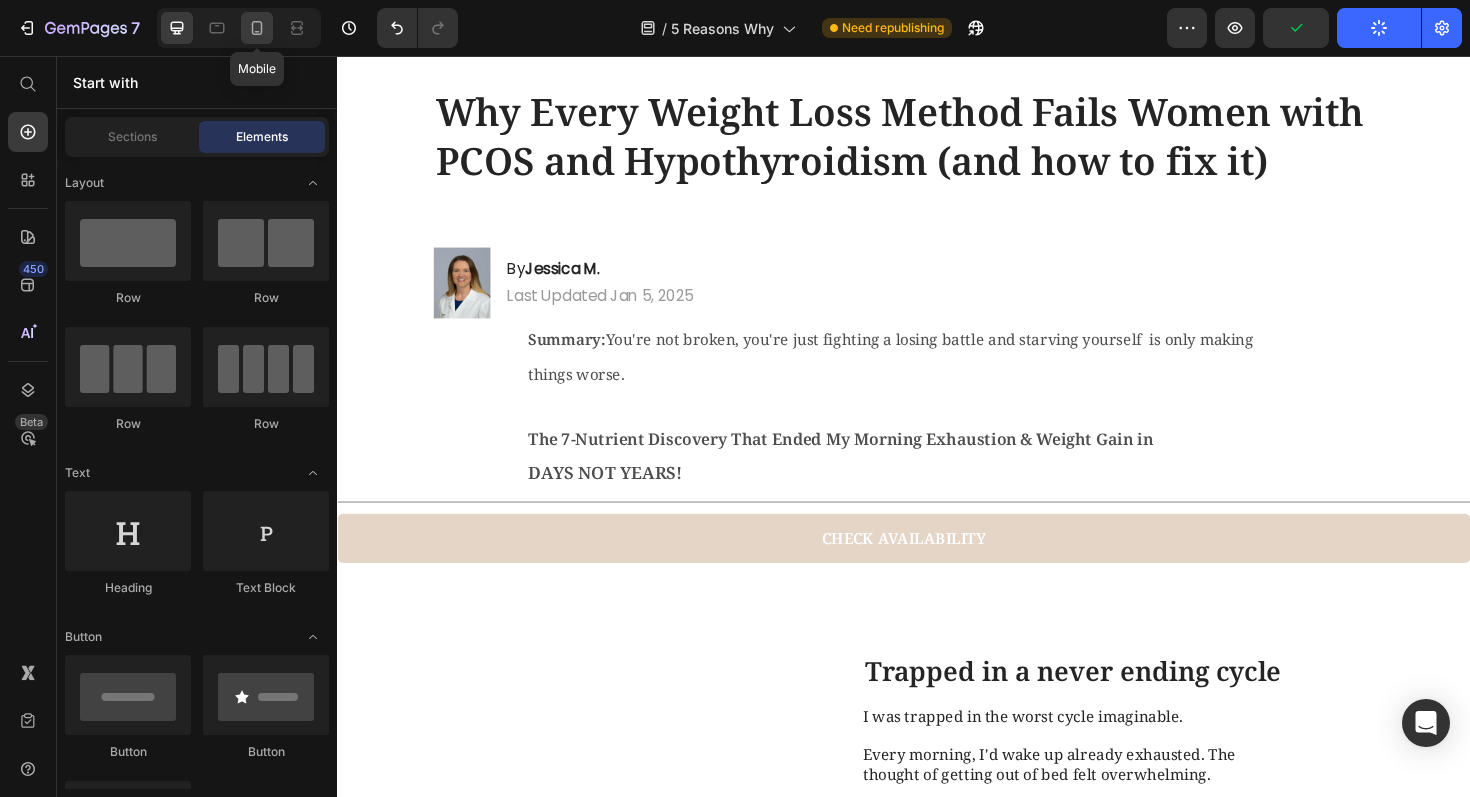 click 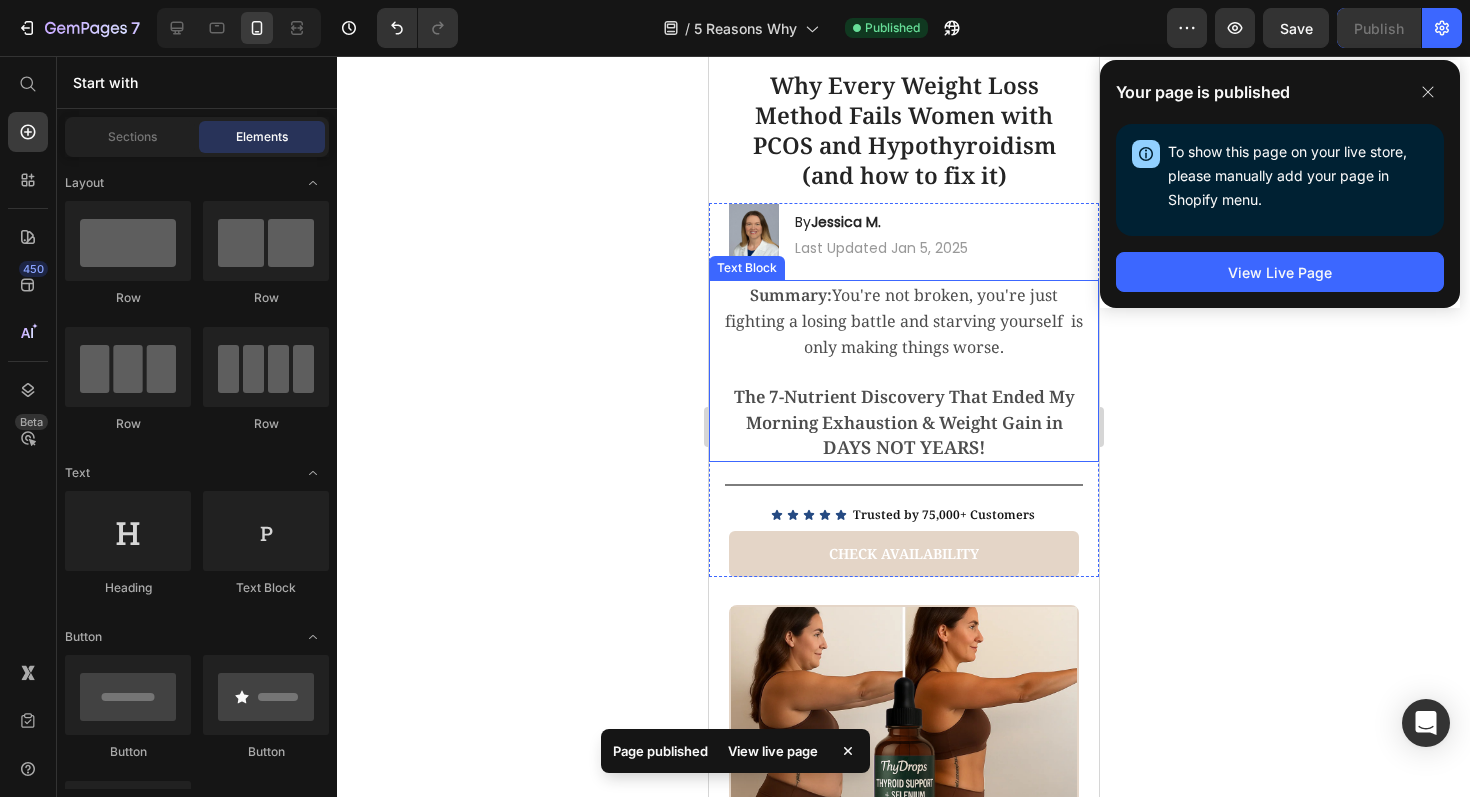 scroll, scrollTop: 178, scrollLeft: 0, axis: vertical 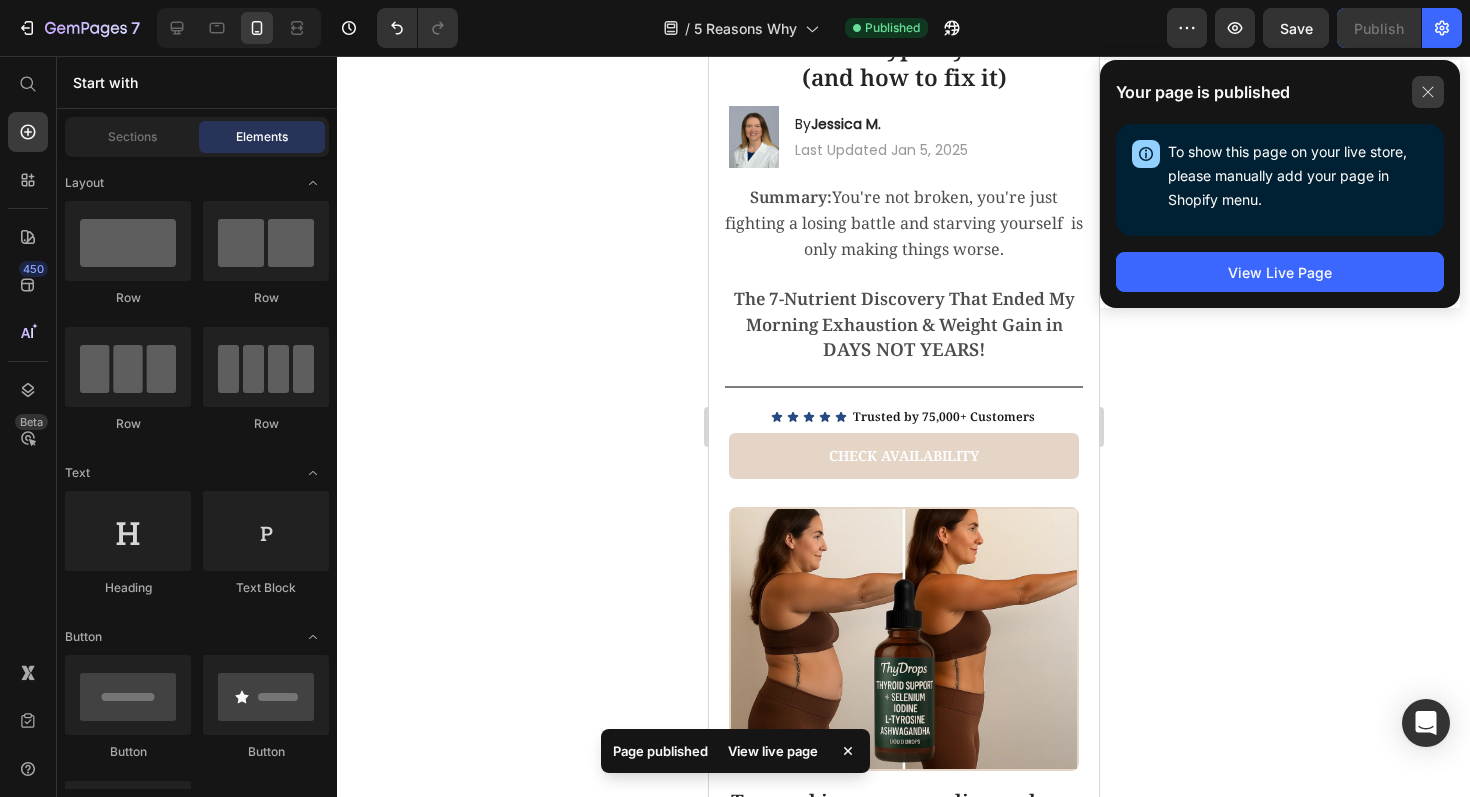 click 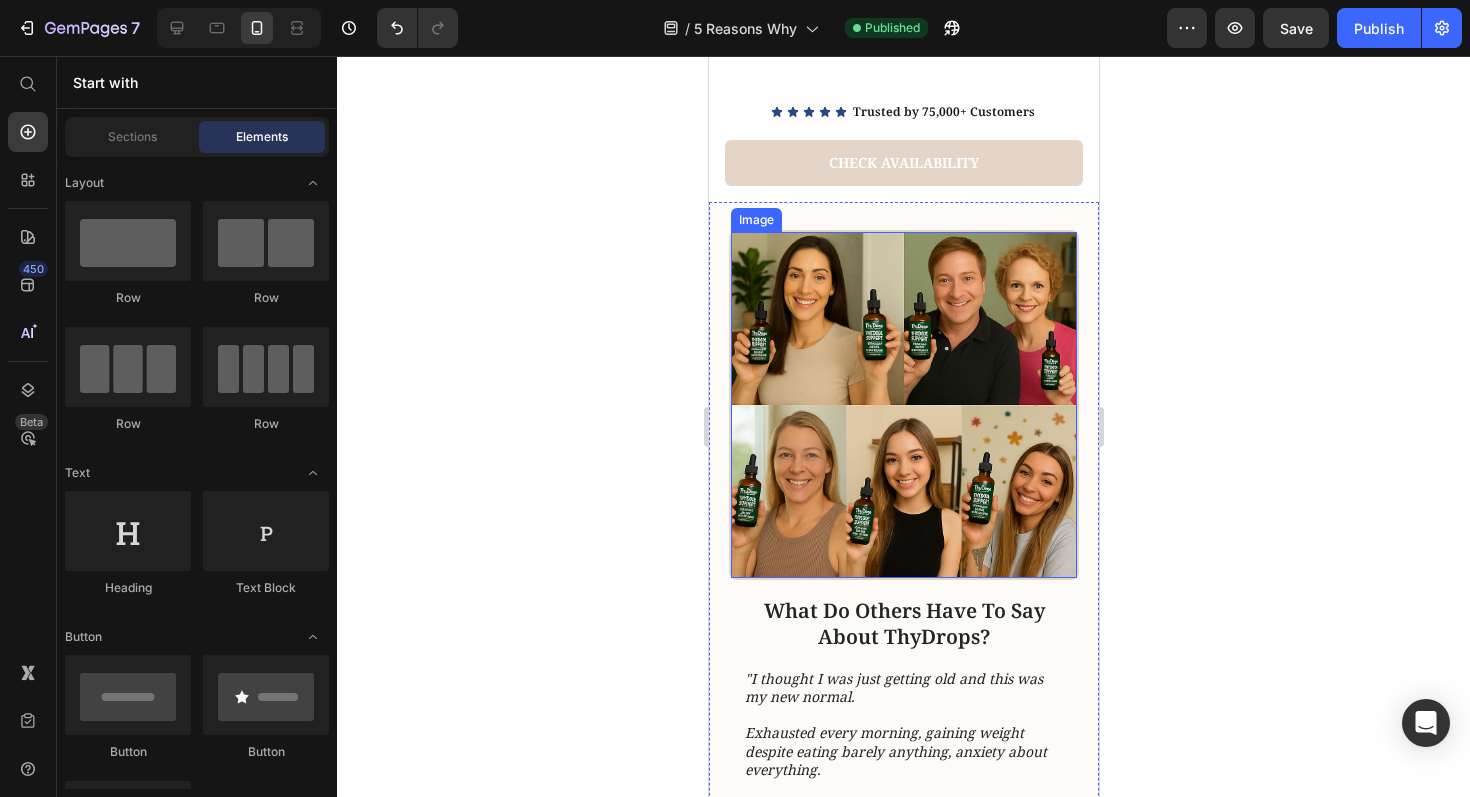 scroll, scrollTop: 8574, scrollLeft: 0, axis: vertical 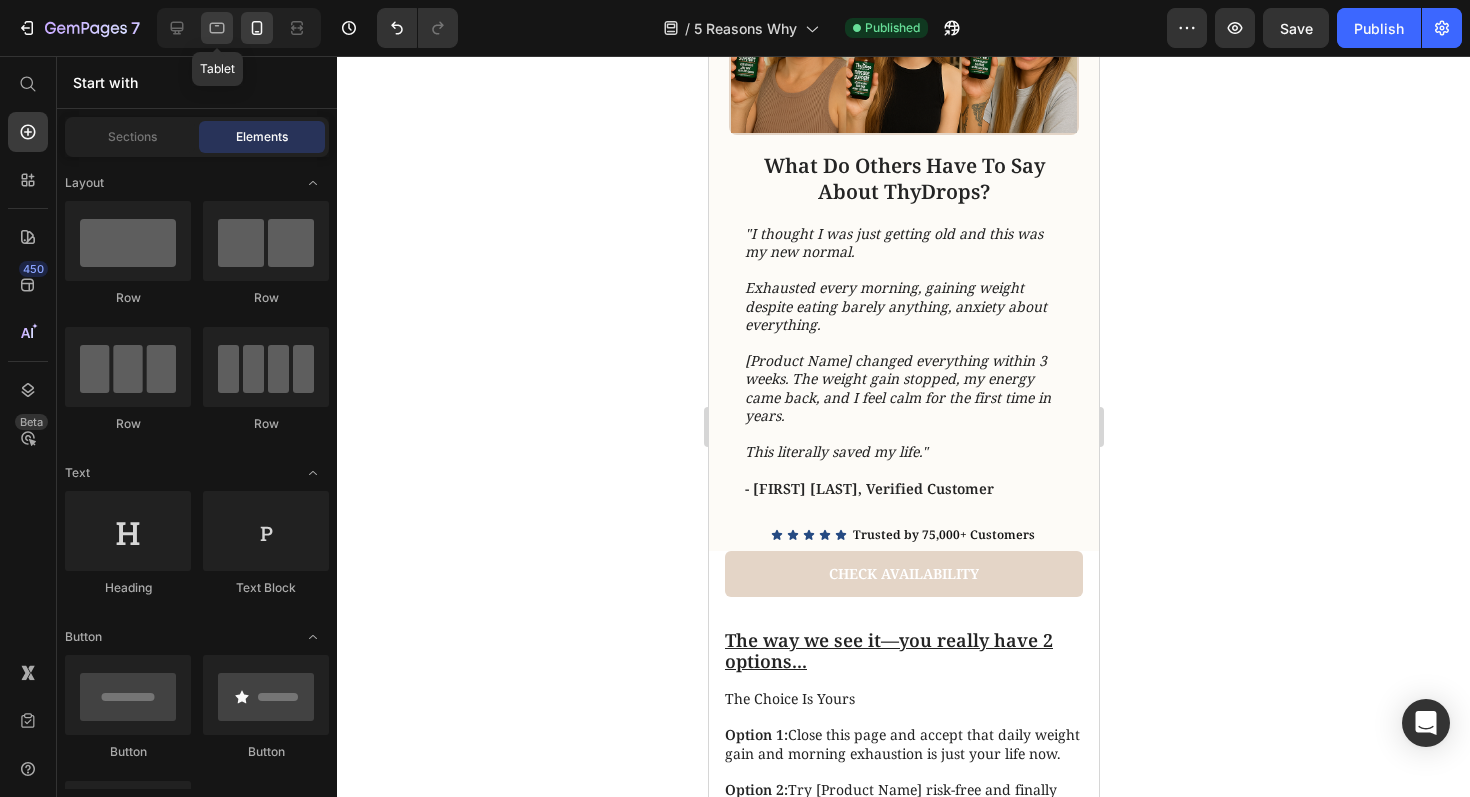 click 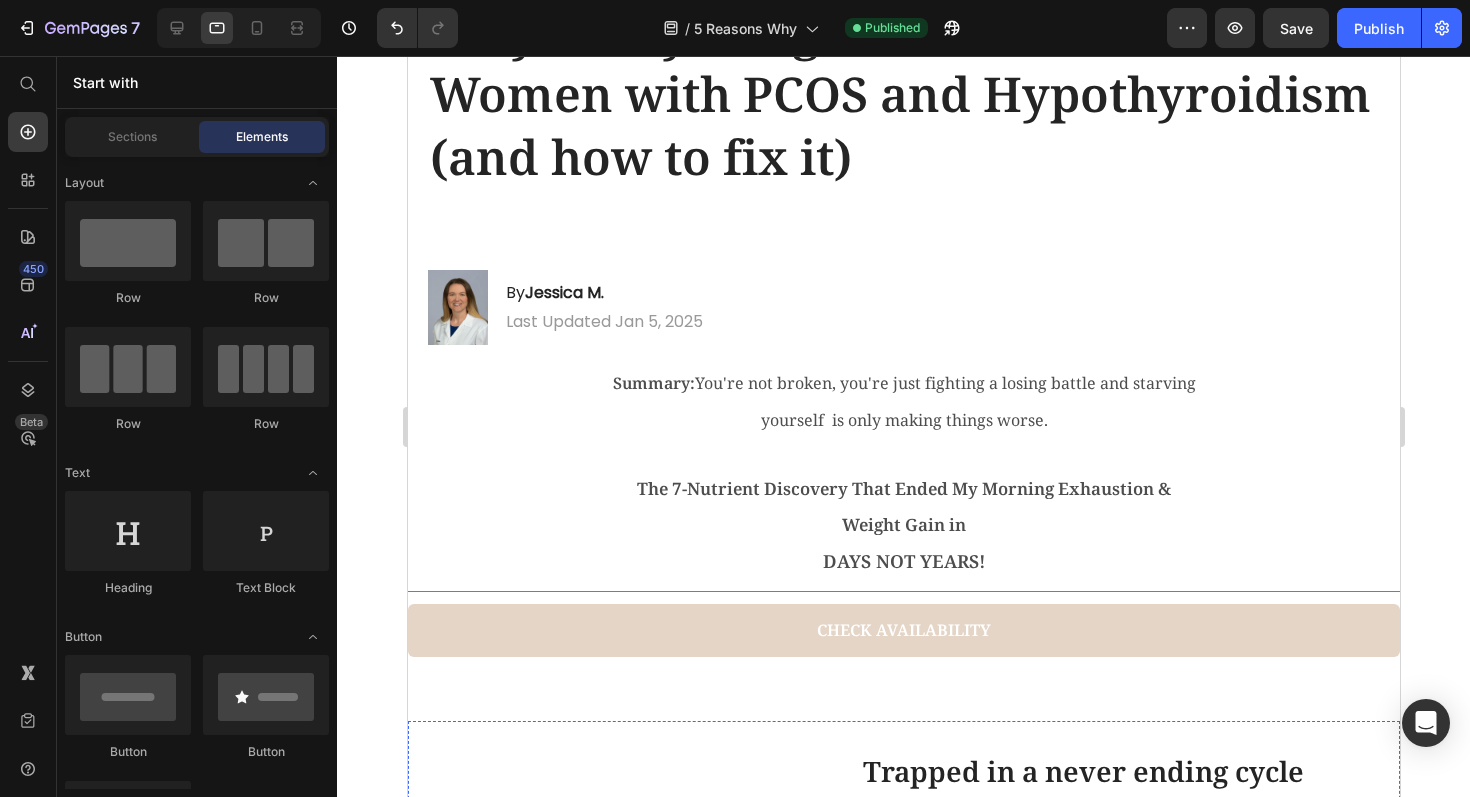 scroll, scrollTop: 0, scrollLeft: 0, axis: both 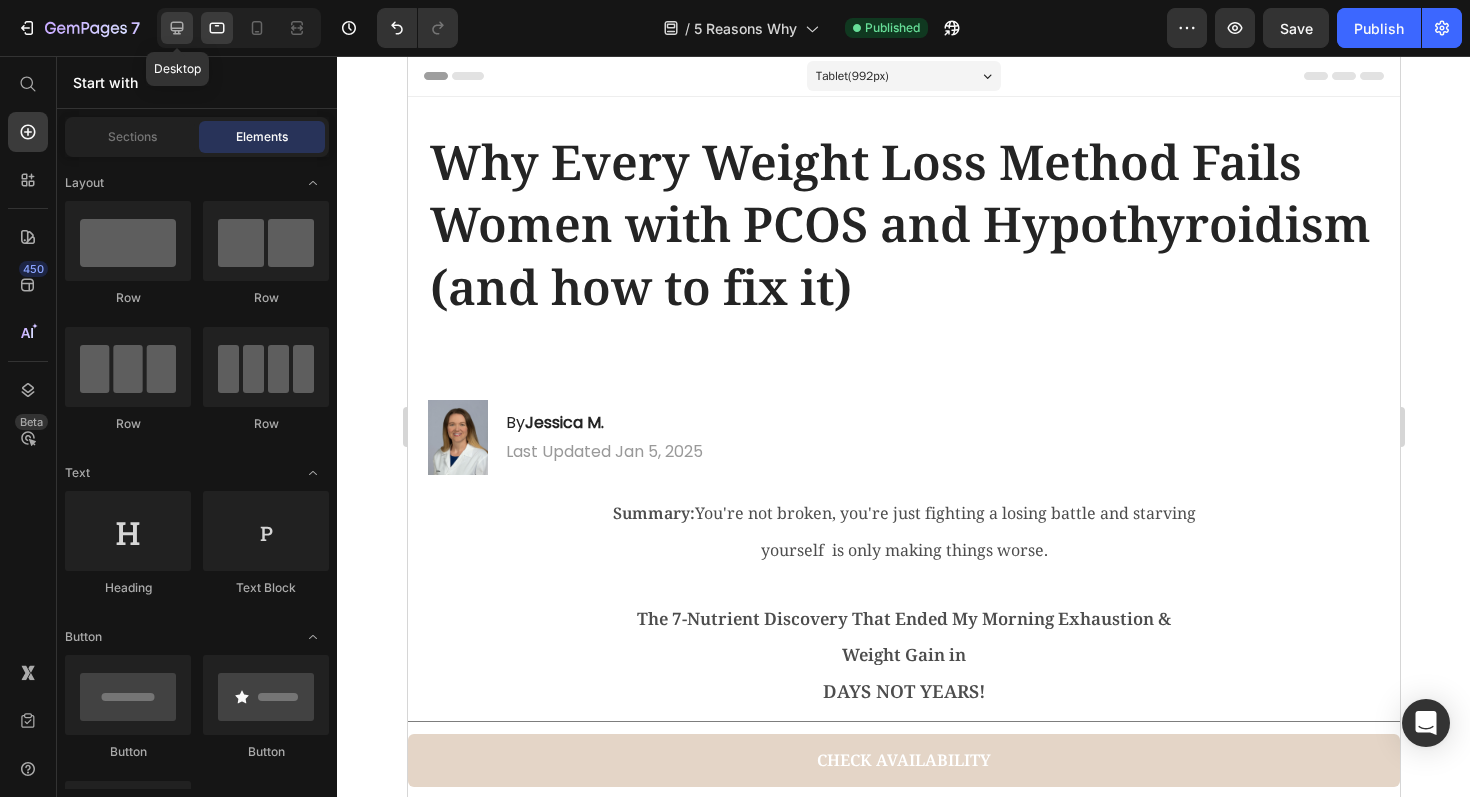 click 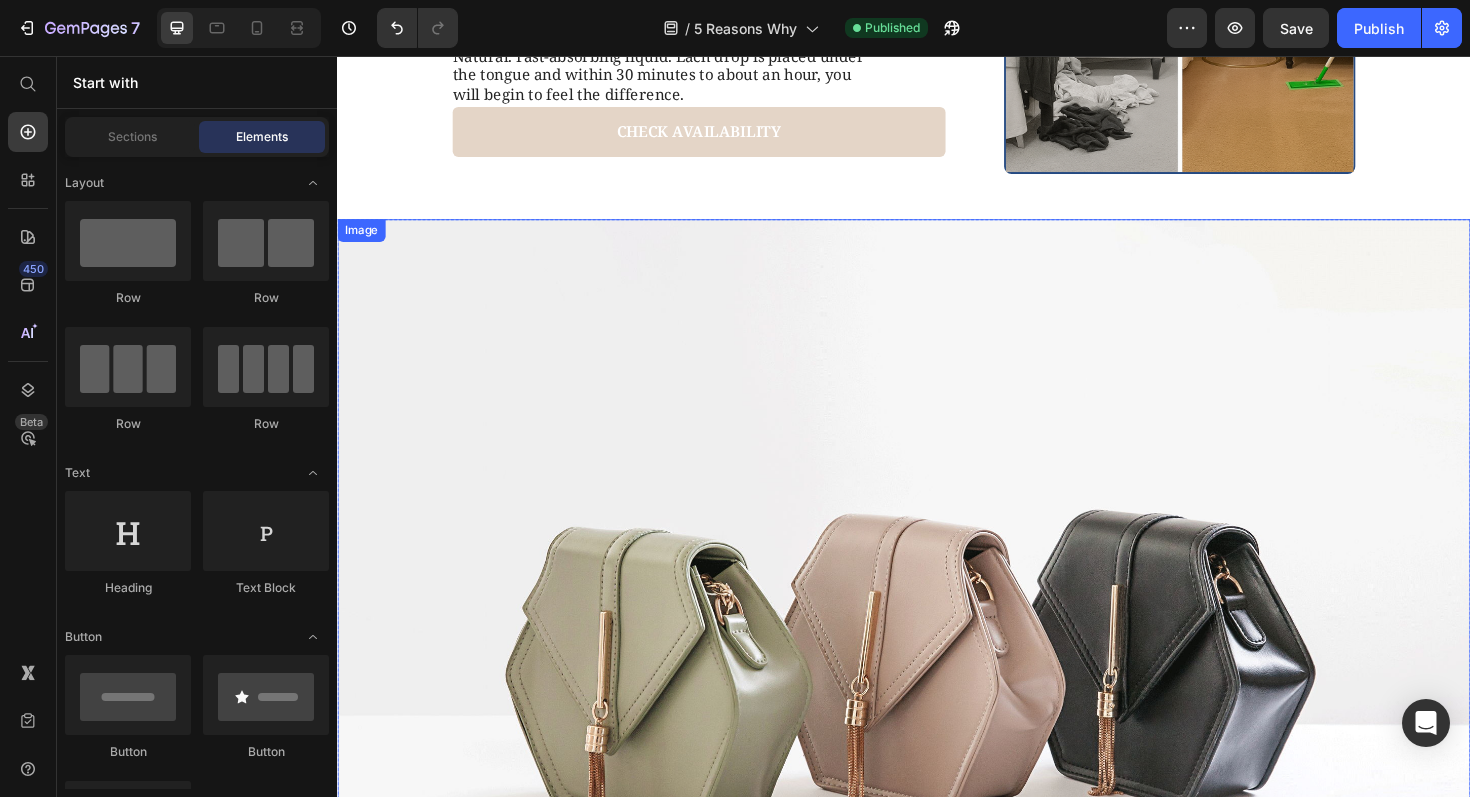 scroll, scrollTop: 3954, scrollLeft: 0, axis: vertical 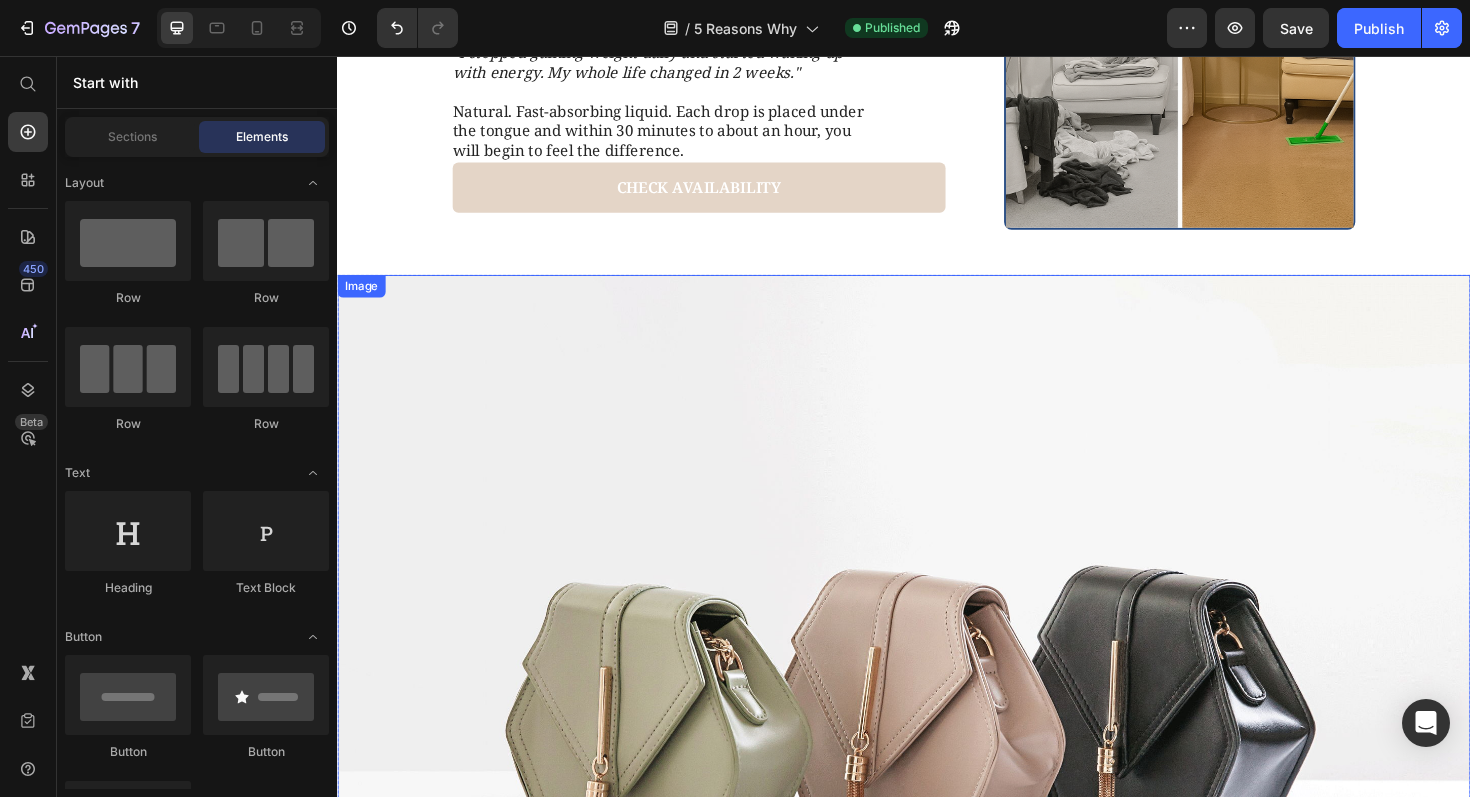 click at bounding box center (937, 738) 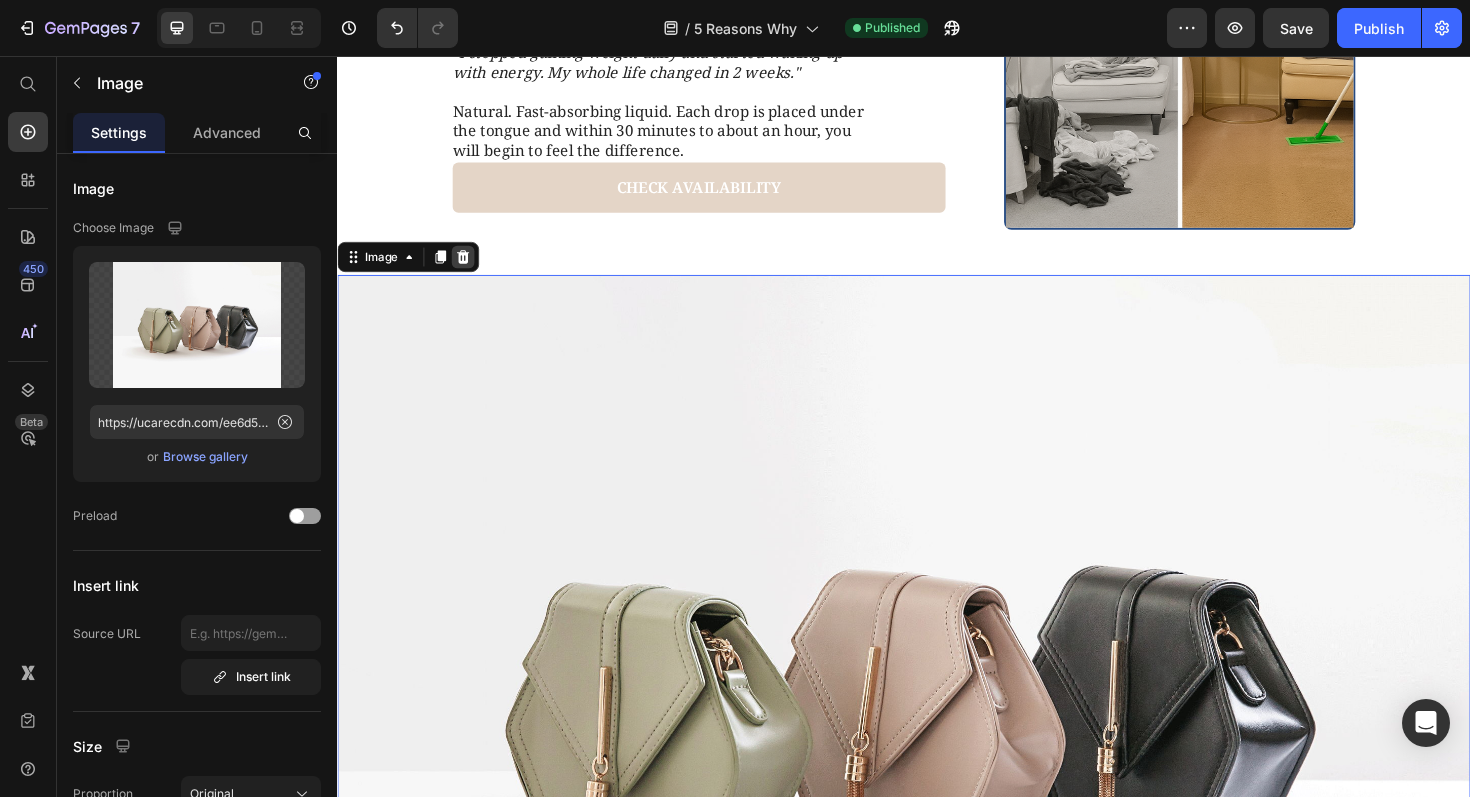 click at bounding box center [470, 269] 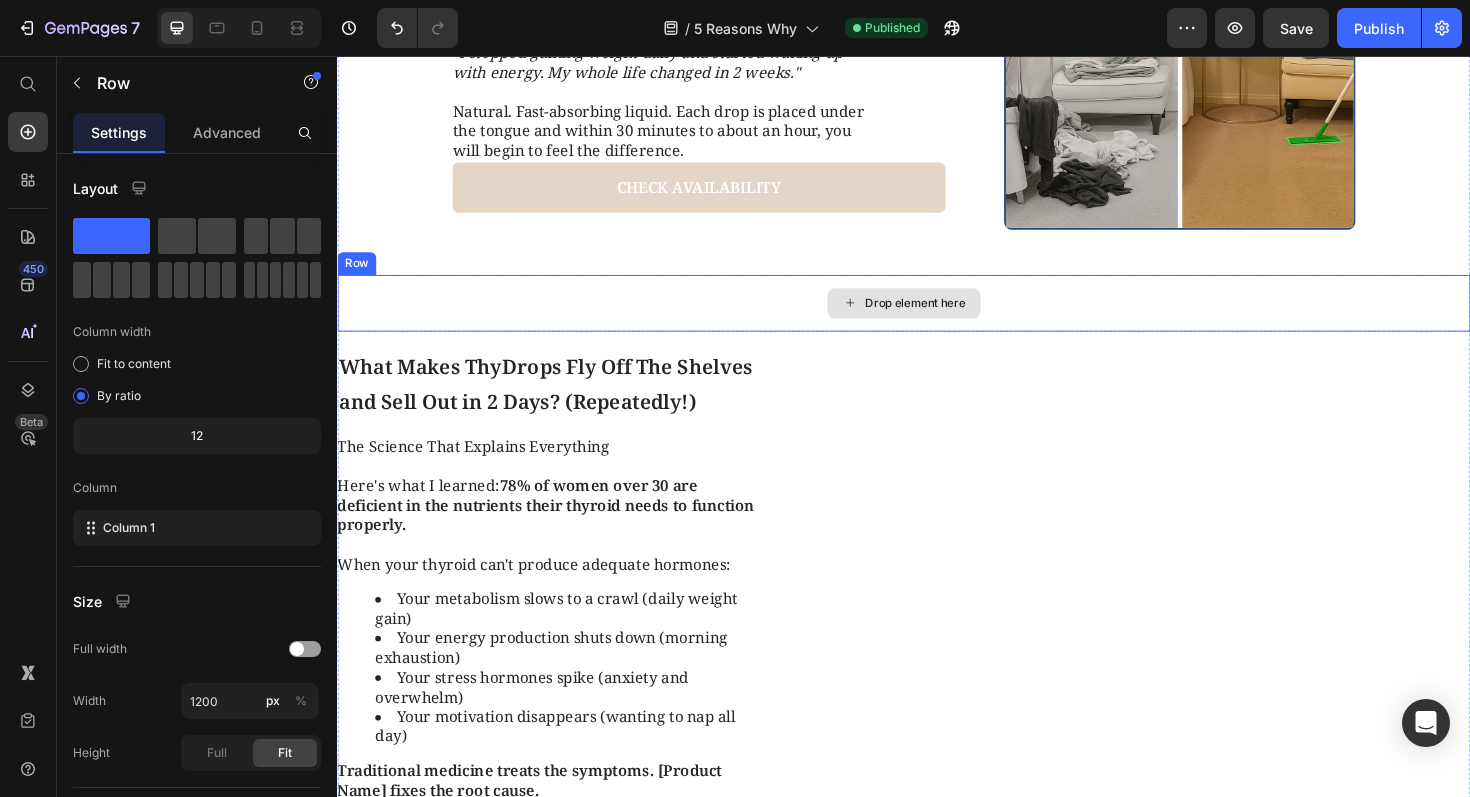 click on "Drop element here" at bounding box center [937, 318] 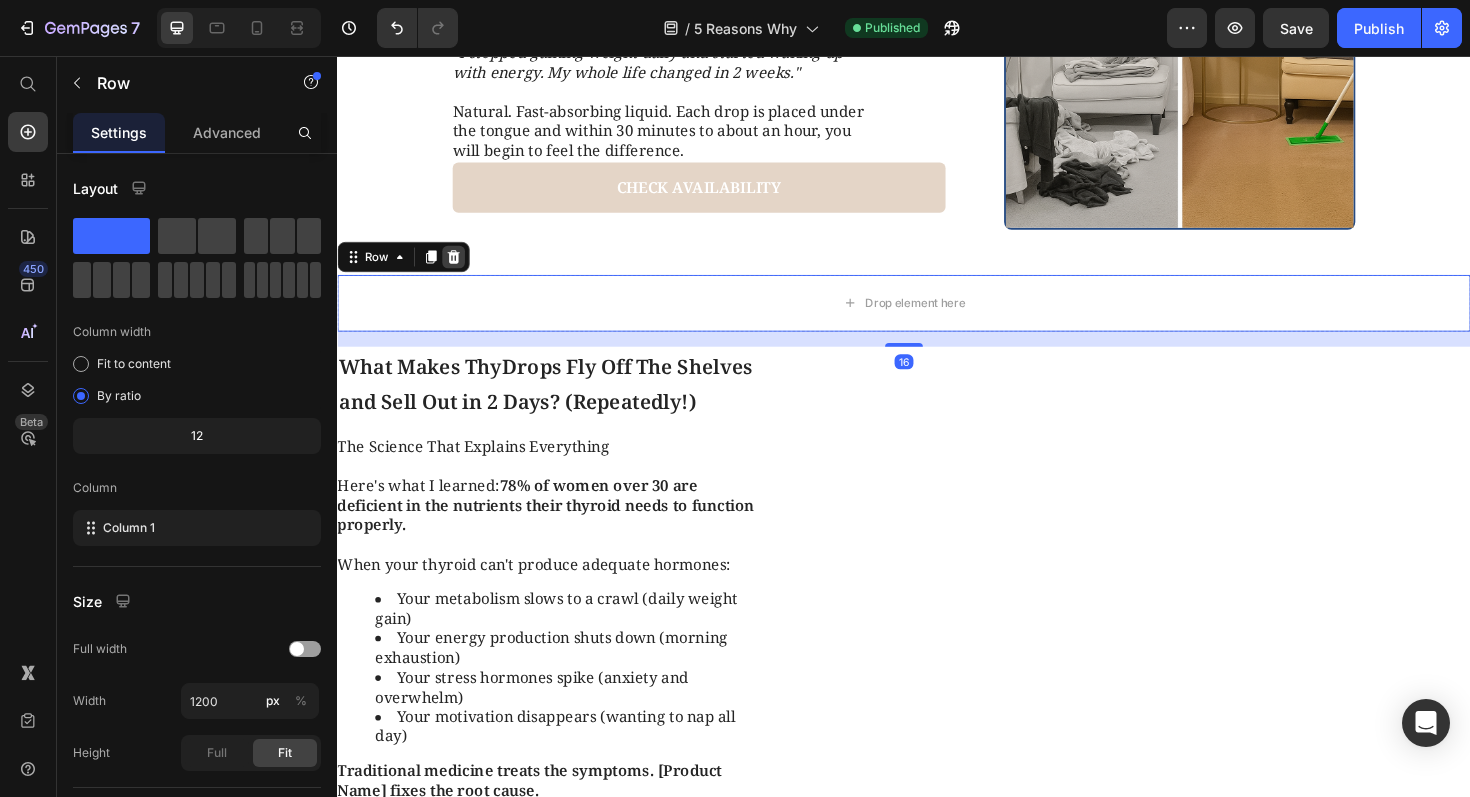 click at bounding box center [460, 269] 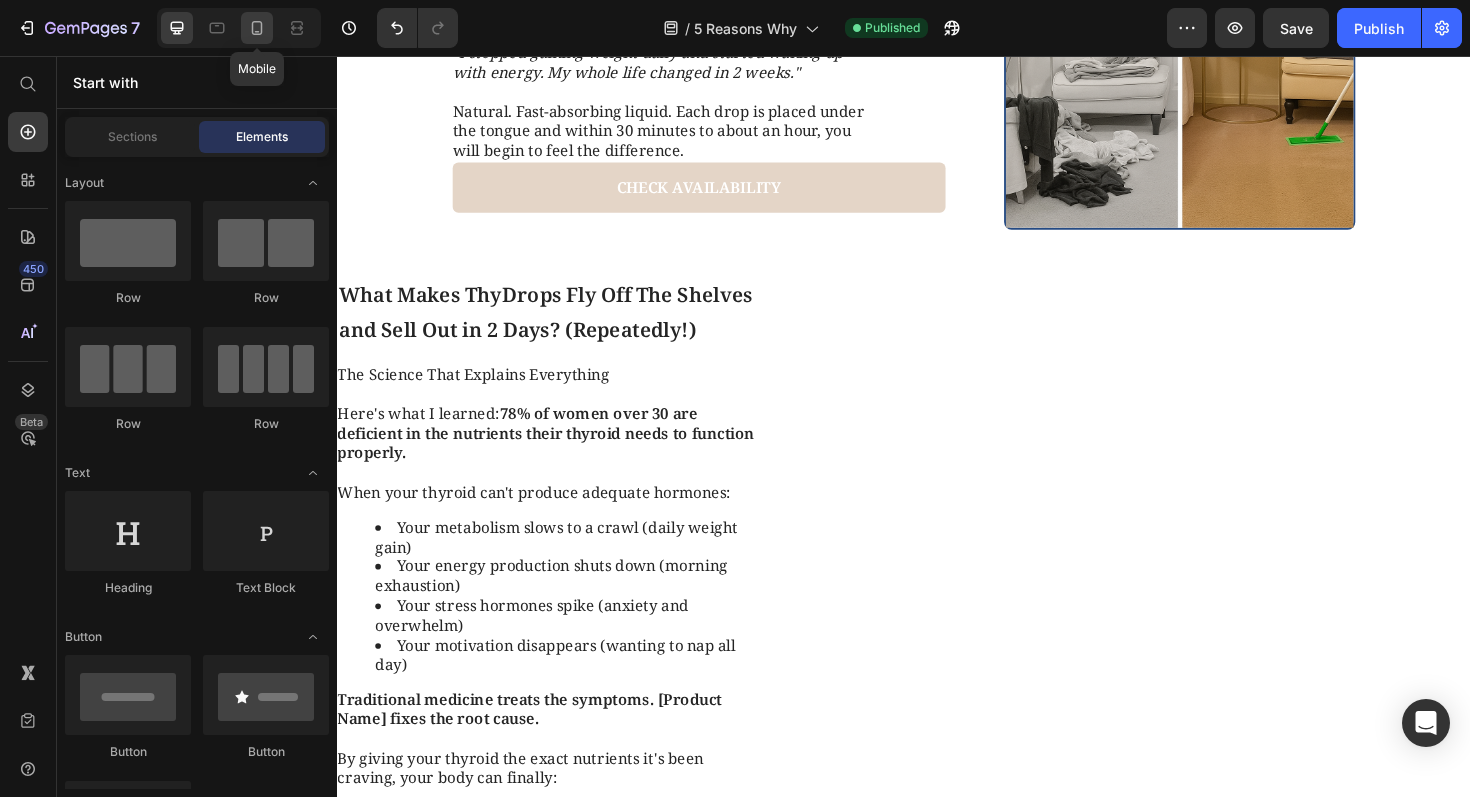 click 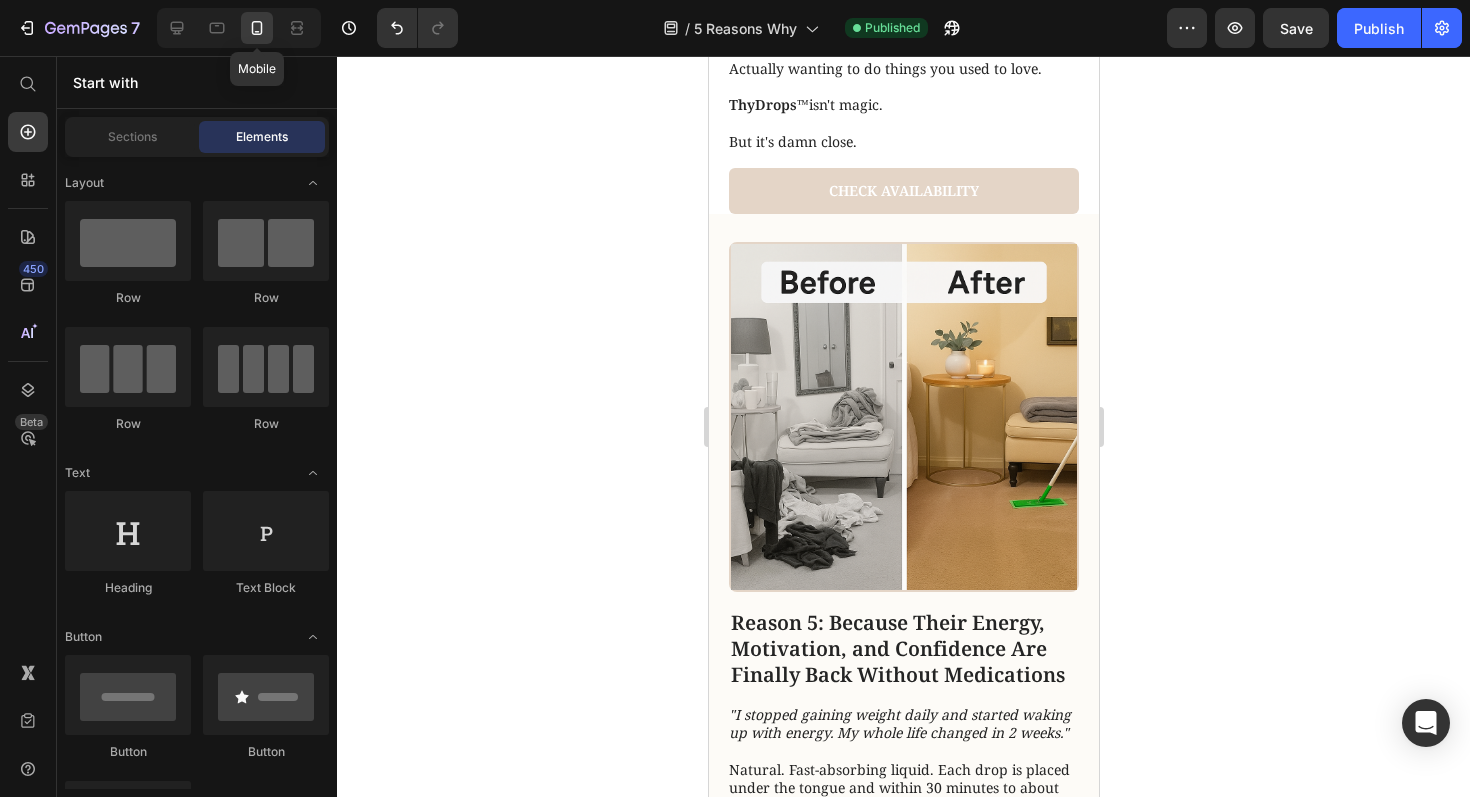 scroll, scrollTop: 3685, scrollLeft: 0, axis: vertical 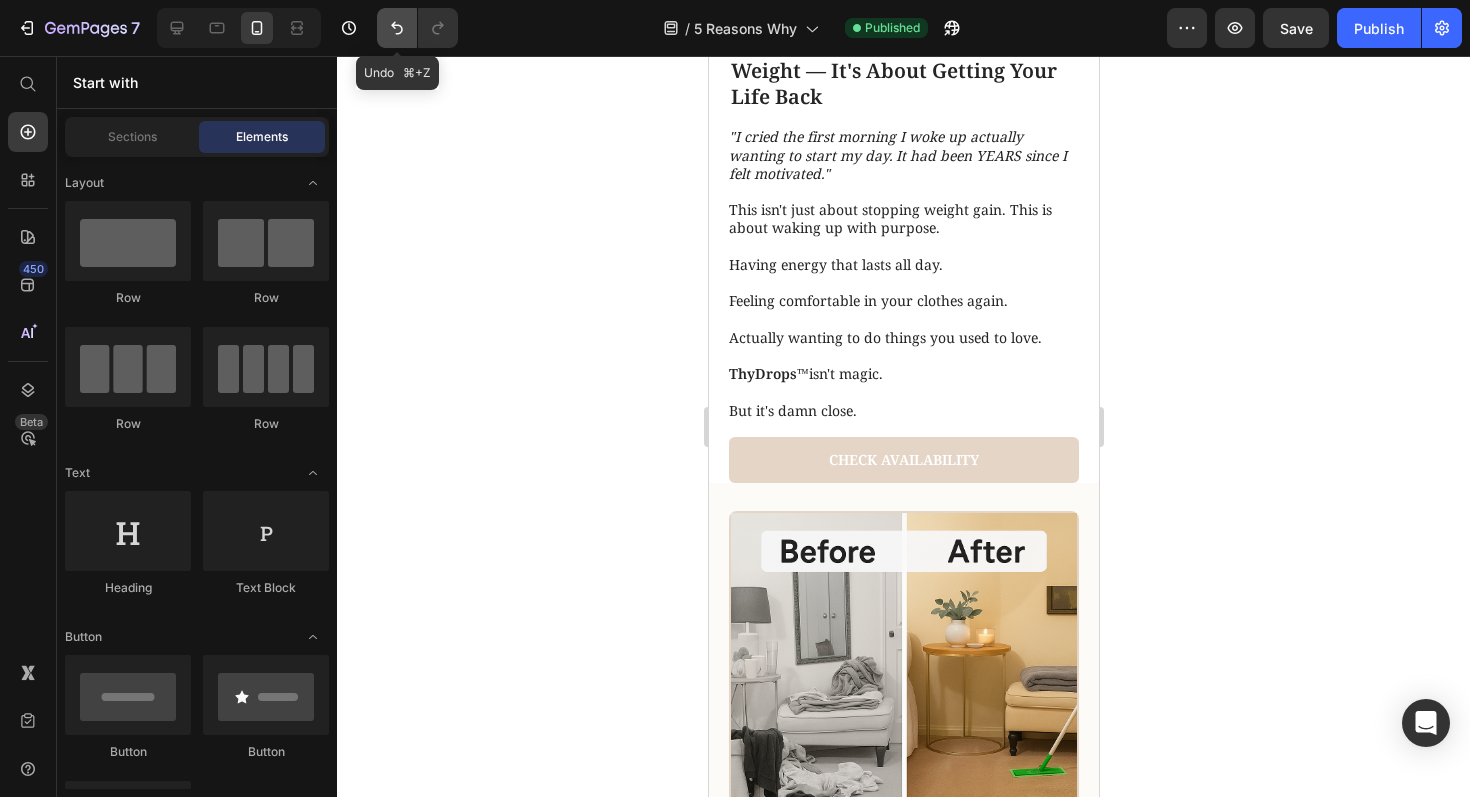 click 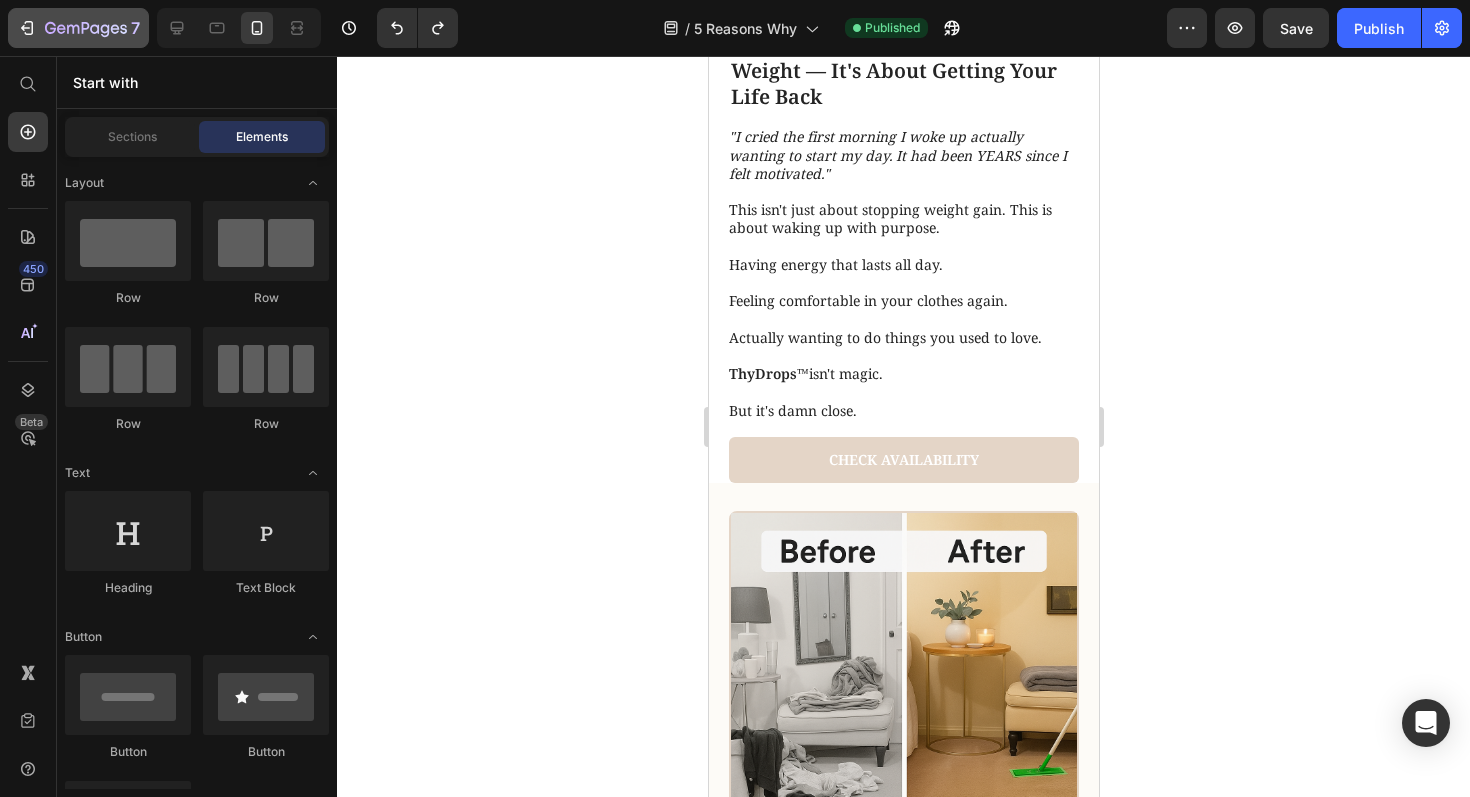 drag, startPoint x: 12, startPoint y: 49, endPoint x: 24, endPoint y: 35, distance: 18.439089 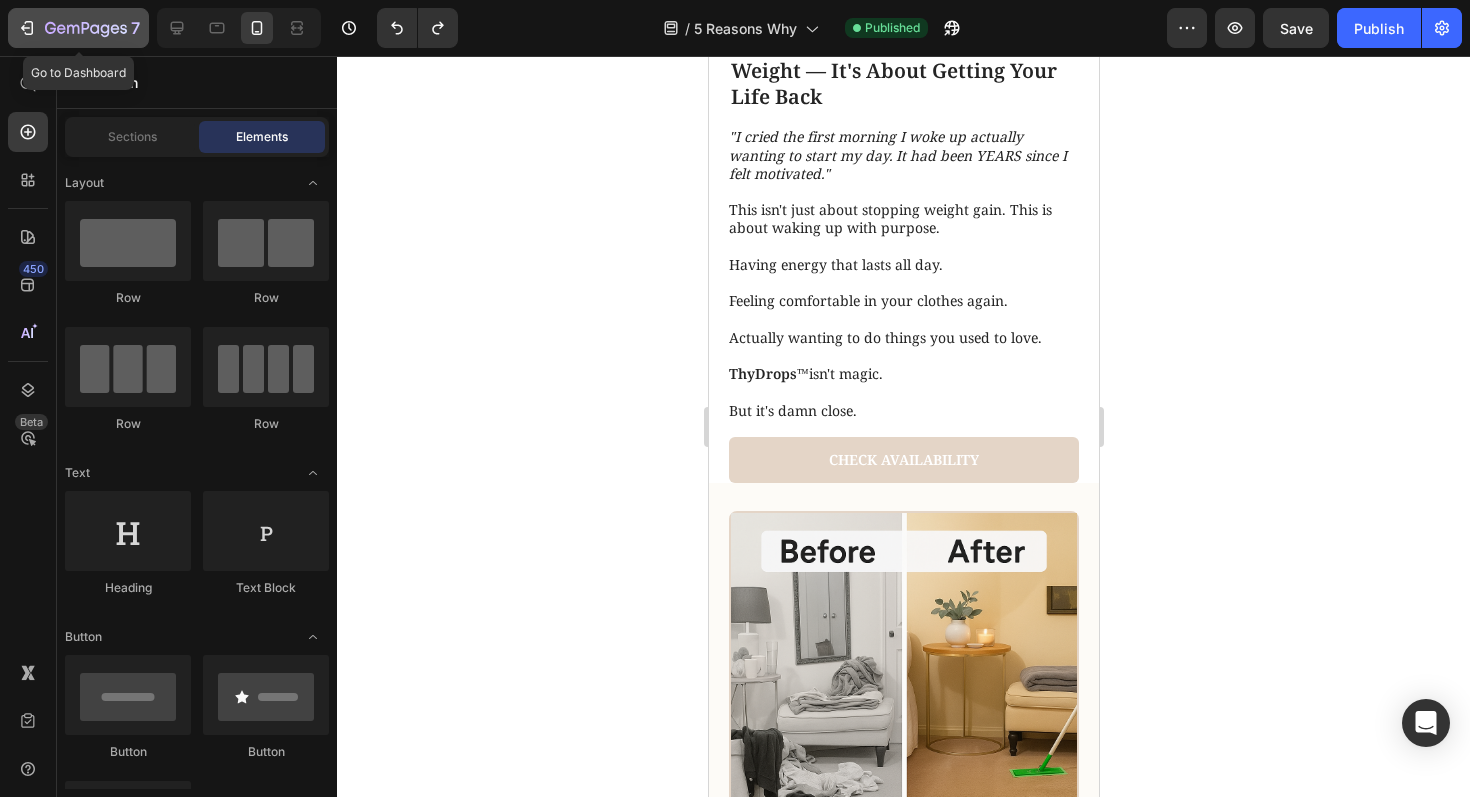 click 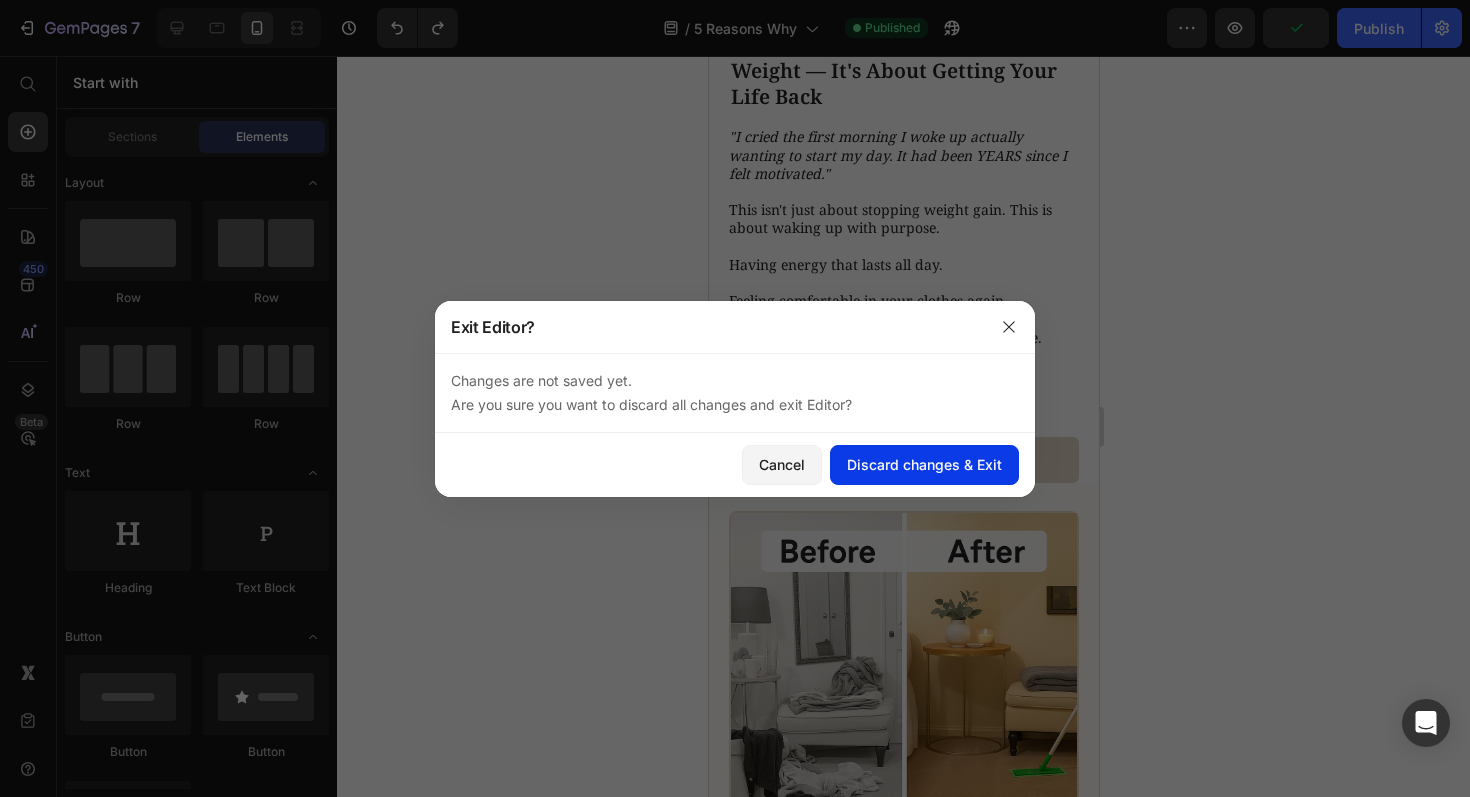 click on "Discard changes & Exit" at bounding box center [924, 464] 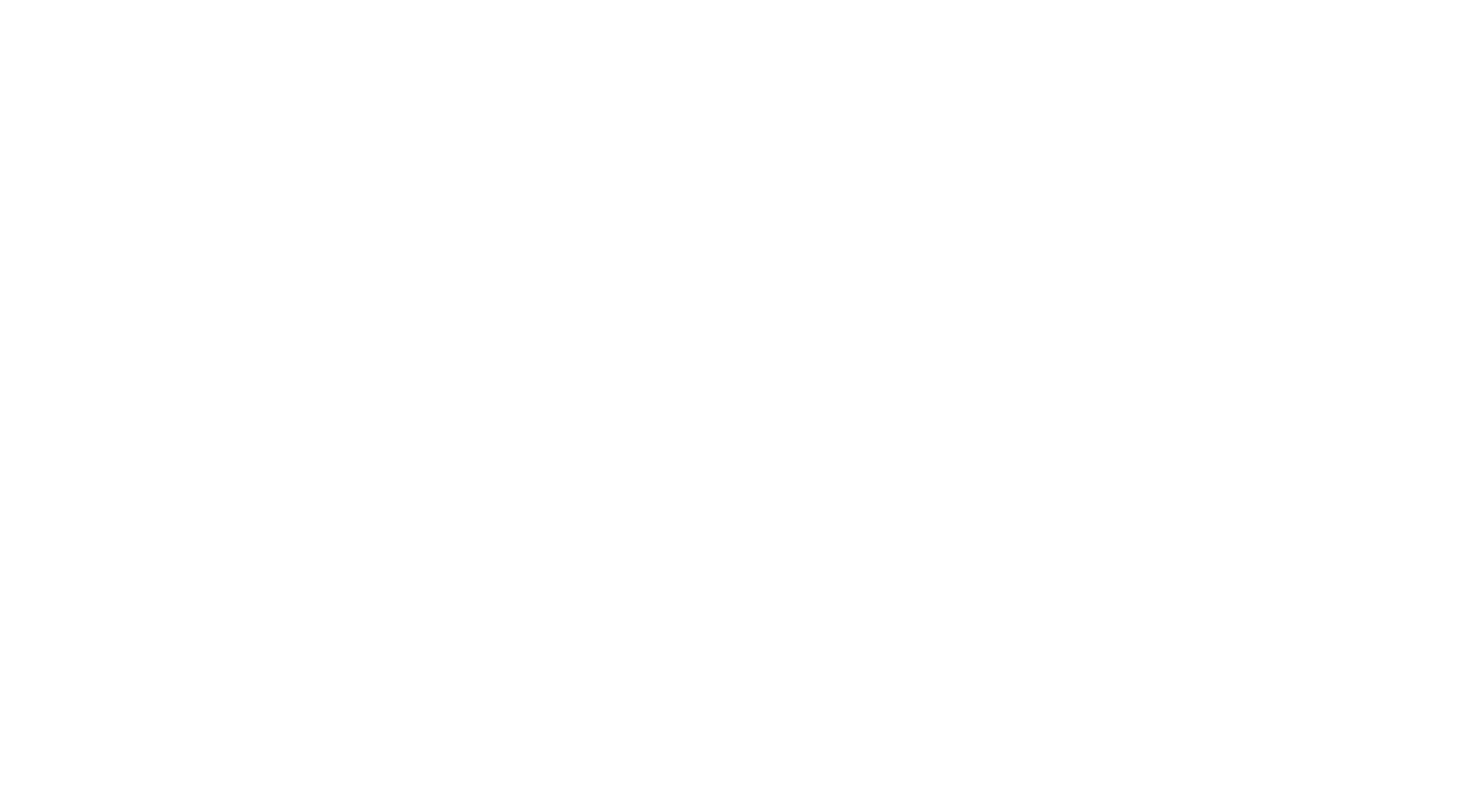 scroll, scrollTop: 0, scrollLeft: 0, axis: both 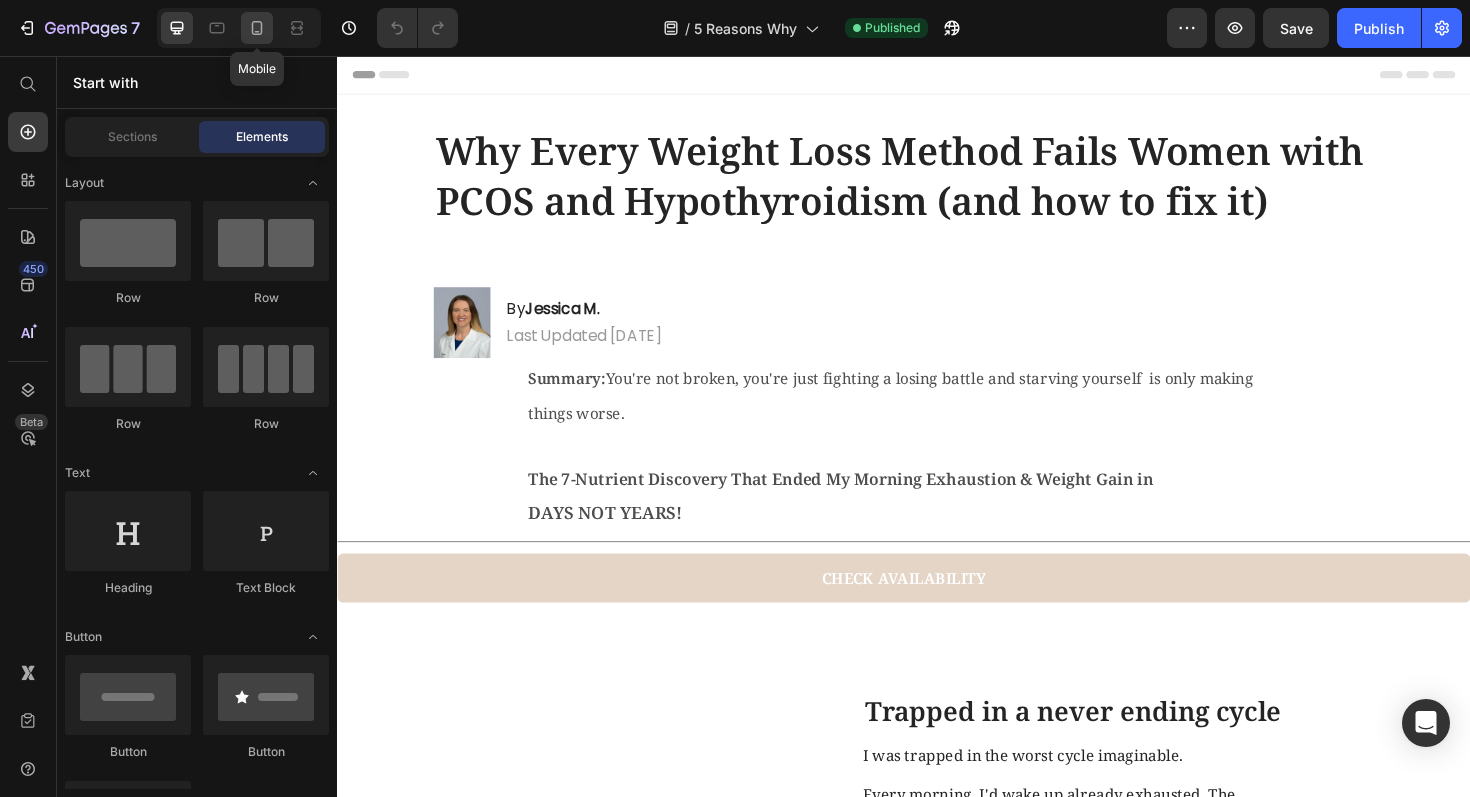 click 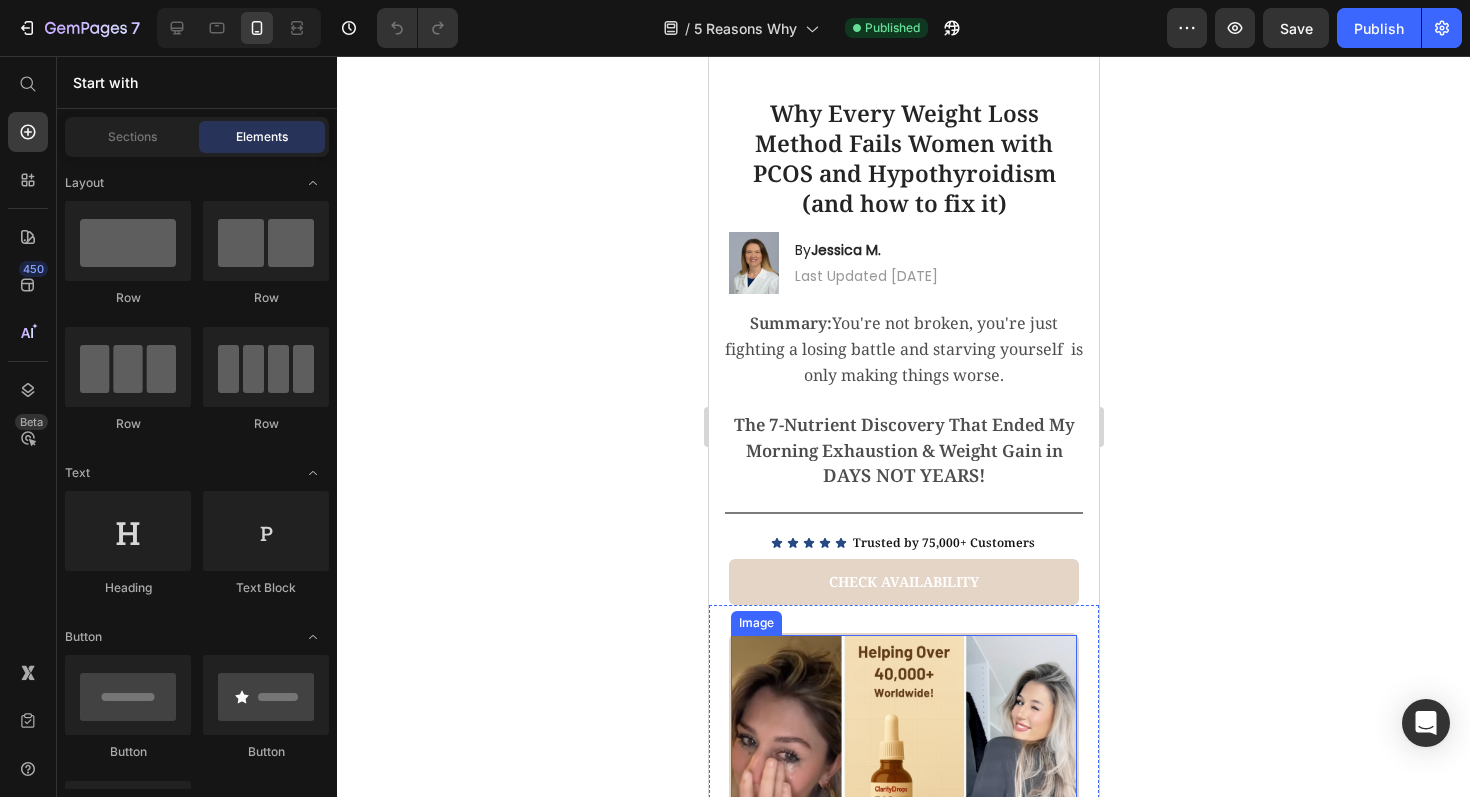 scroll, scrollTop: 0, scrollLeft: 0, axis: both 